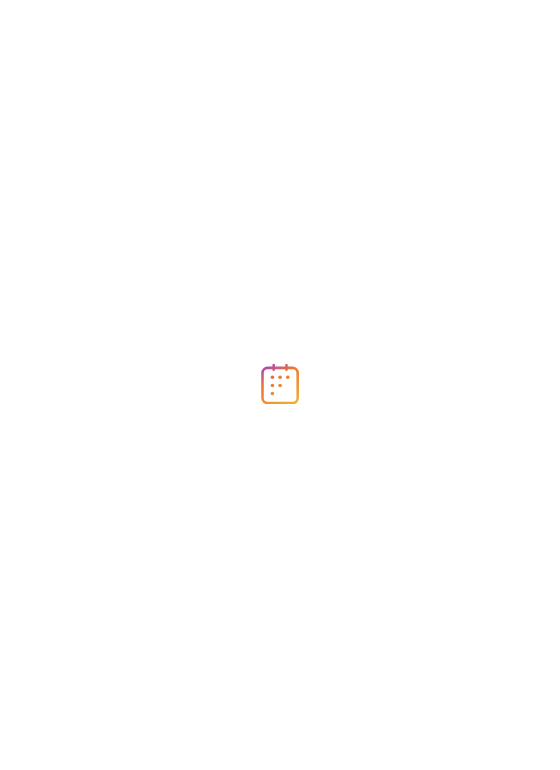 scroll, scrollTop: 0, scrollLeft: 0, axis: both 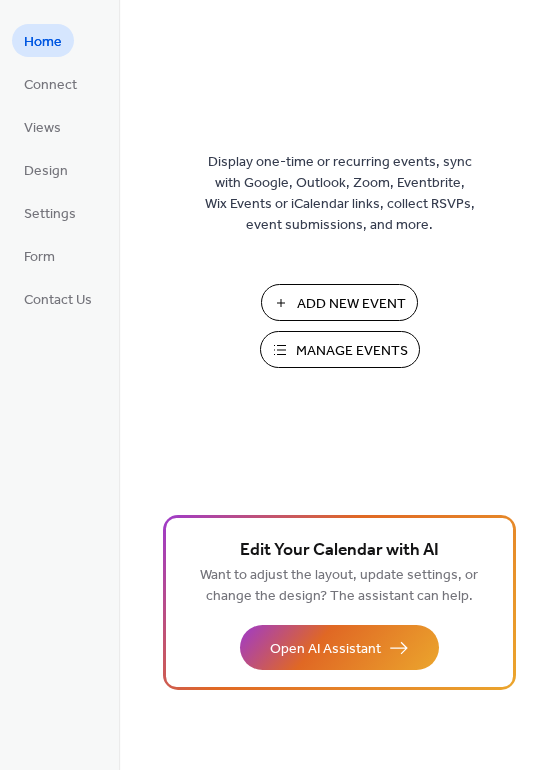 click on "Manage Events" at bounding box center [352, 351] 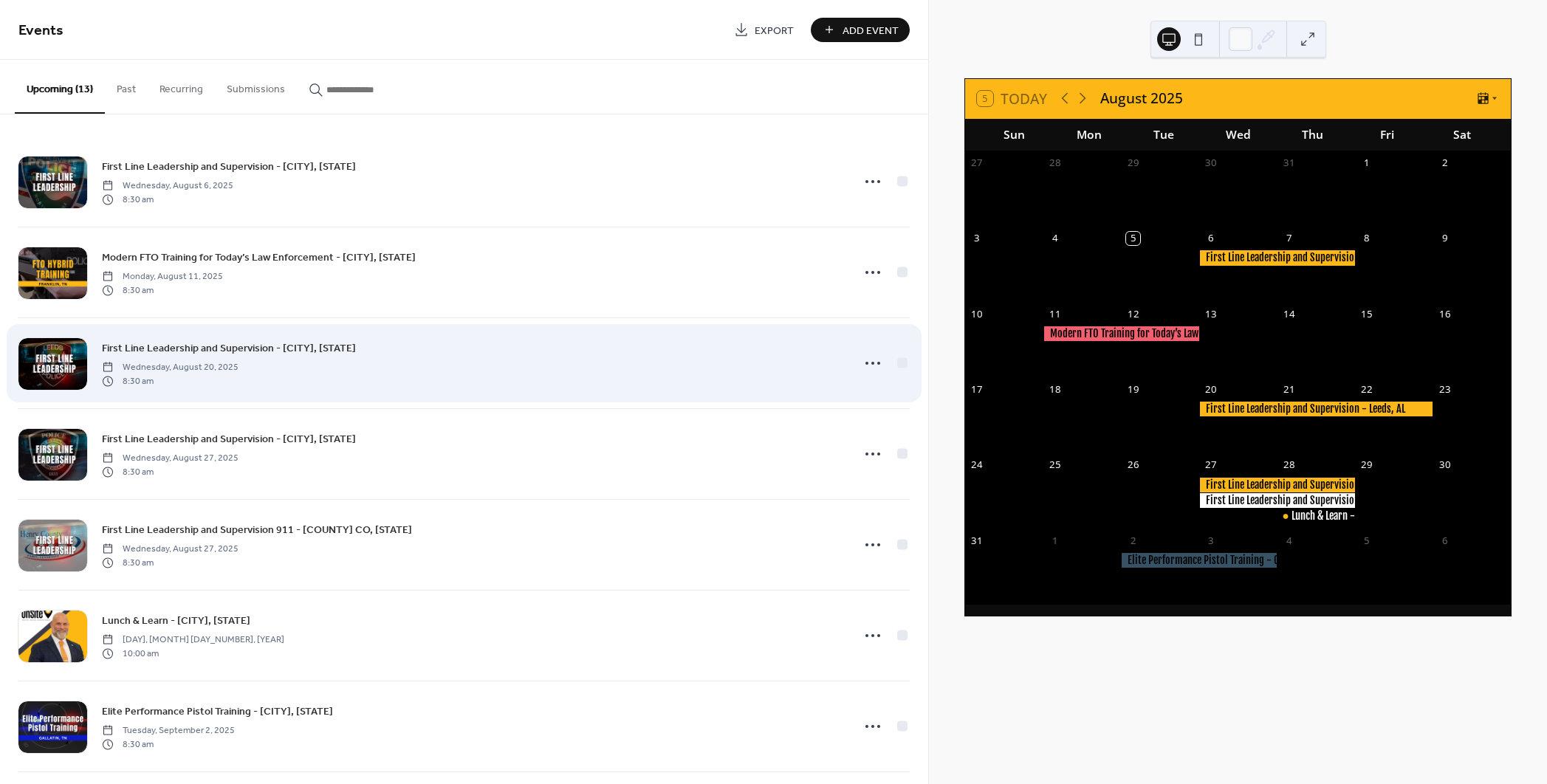 scroll, scrollTop: 0, scrollLeft: 0, axis: both 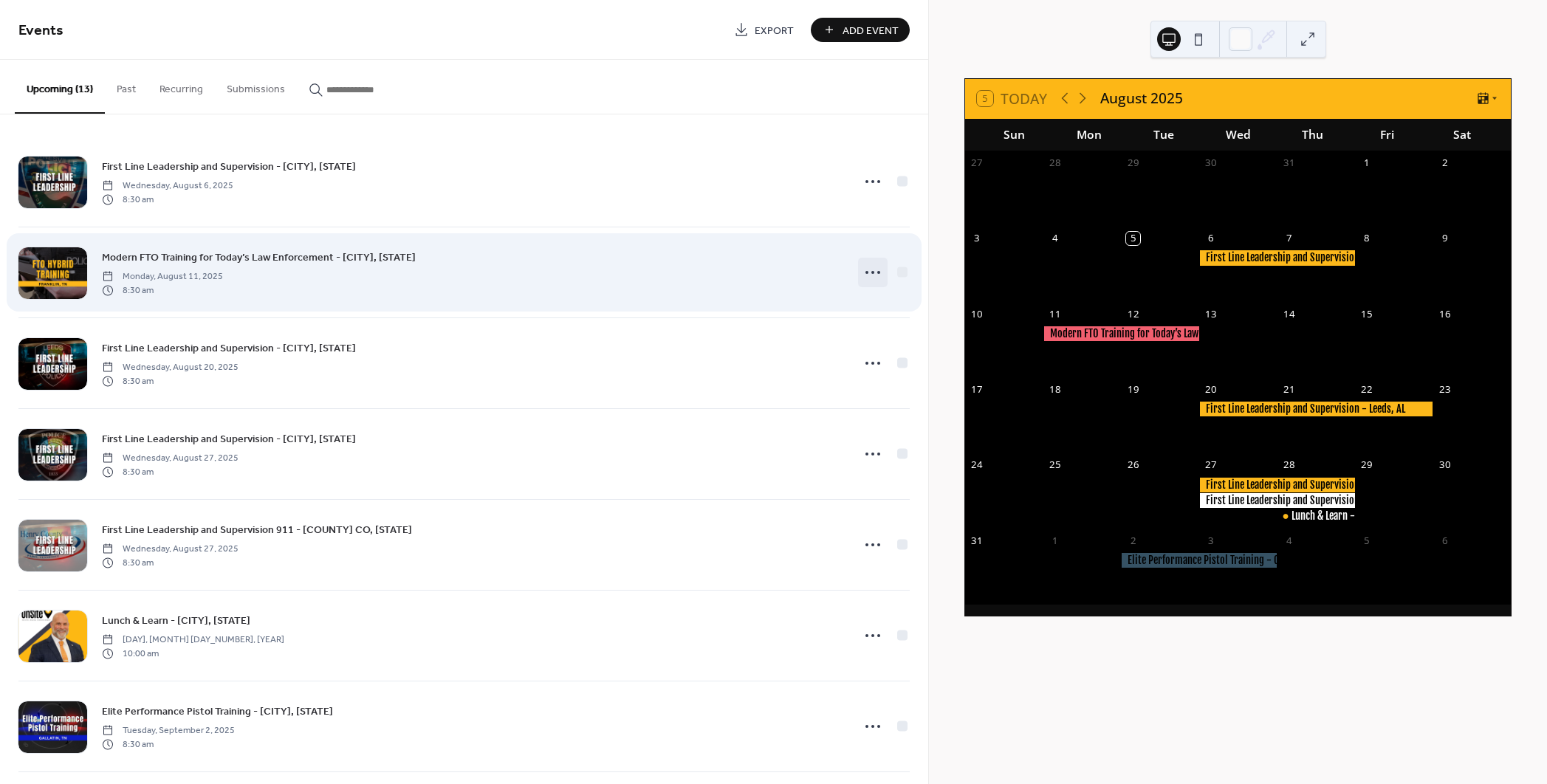 click 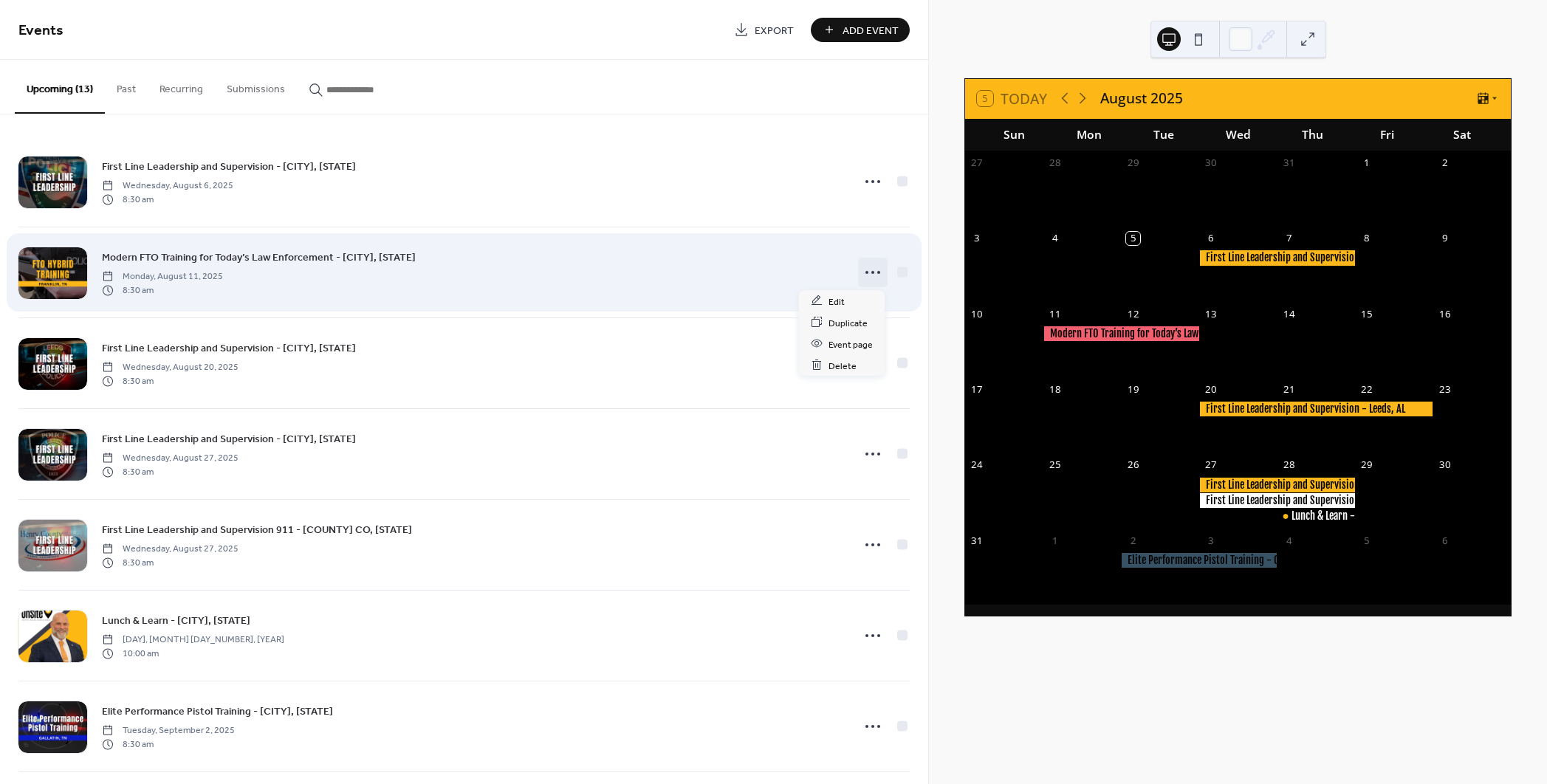 click 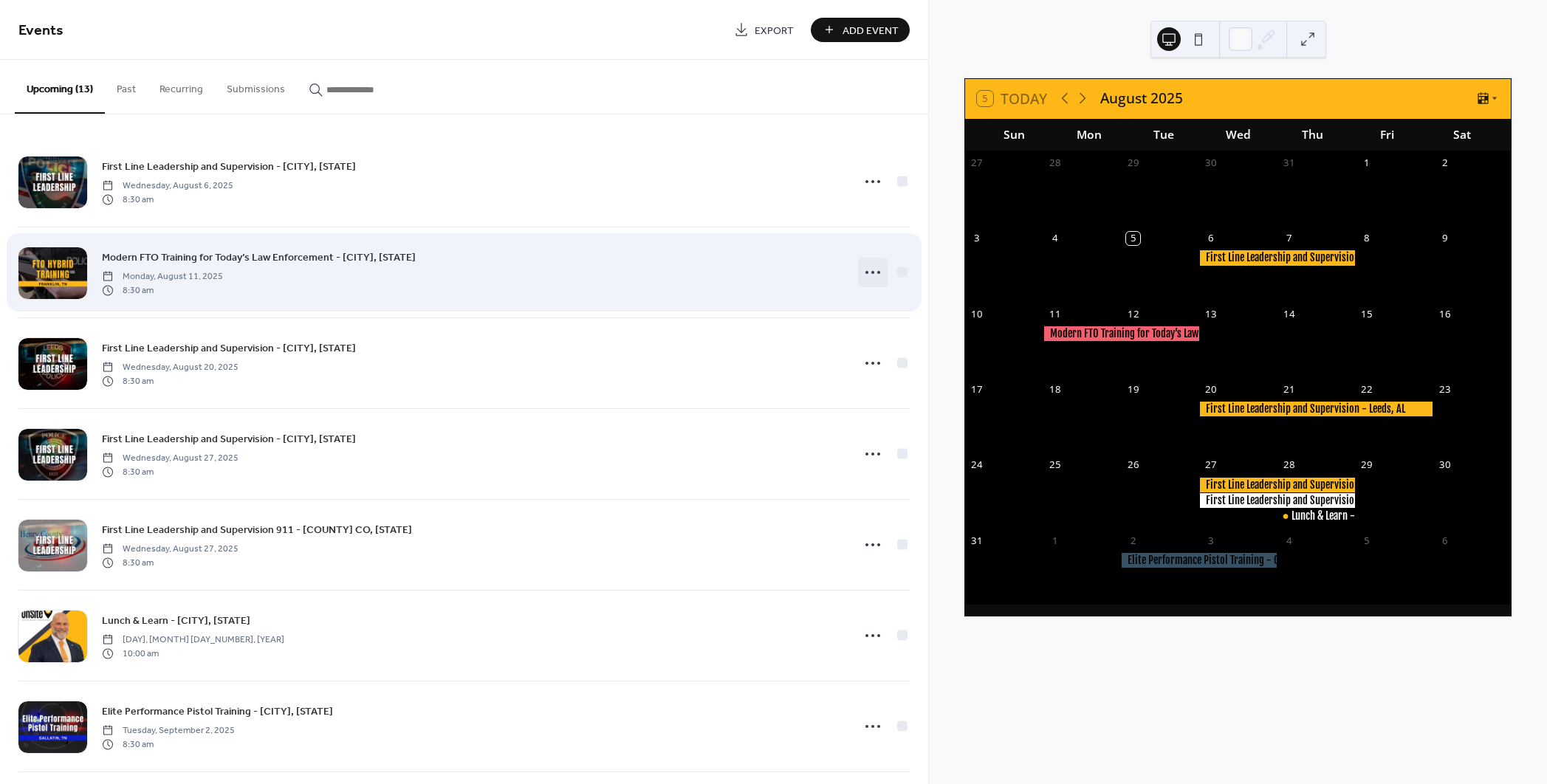 click 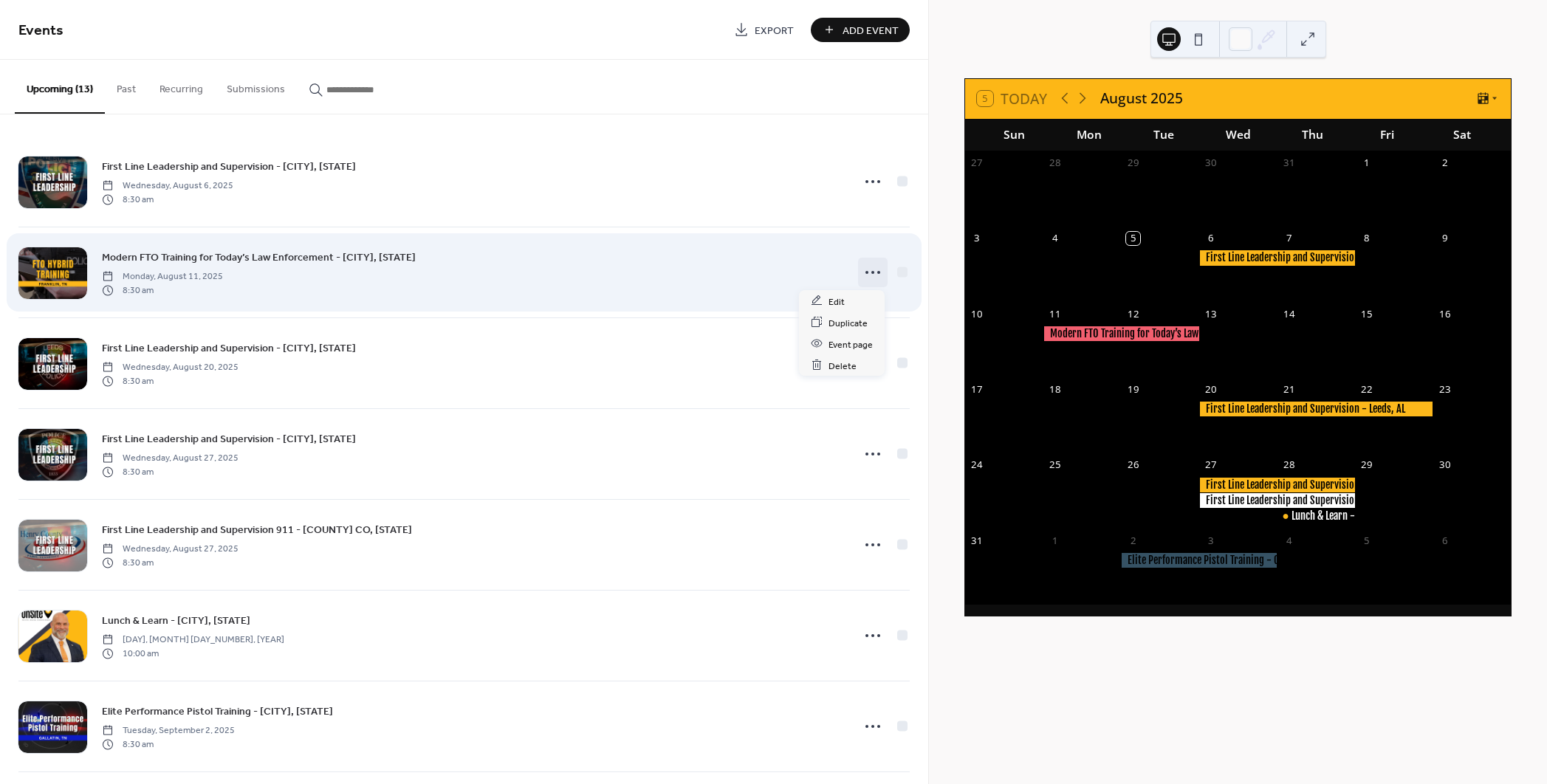 click 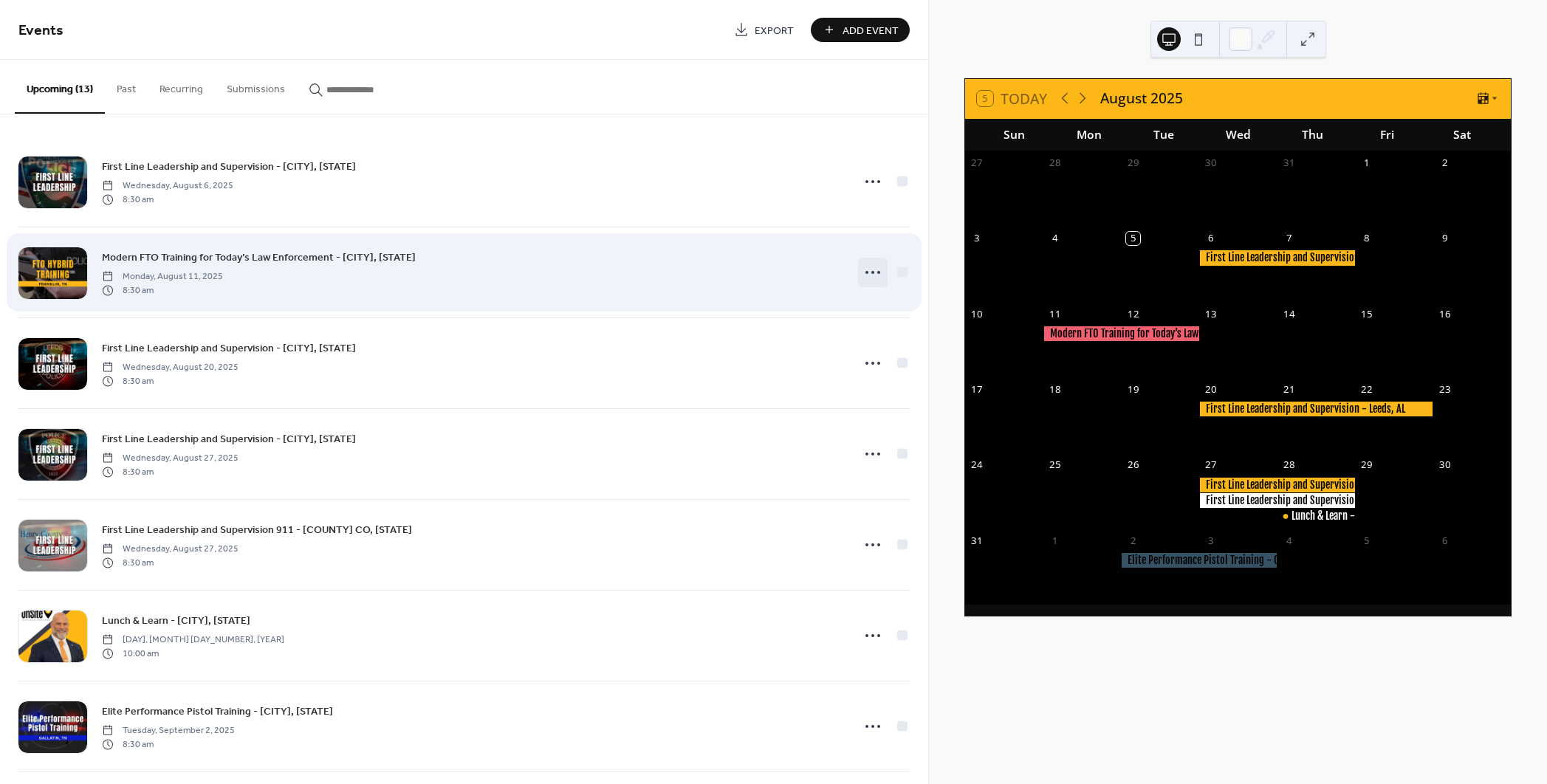 click 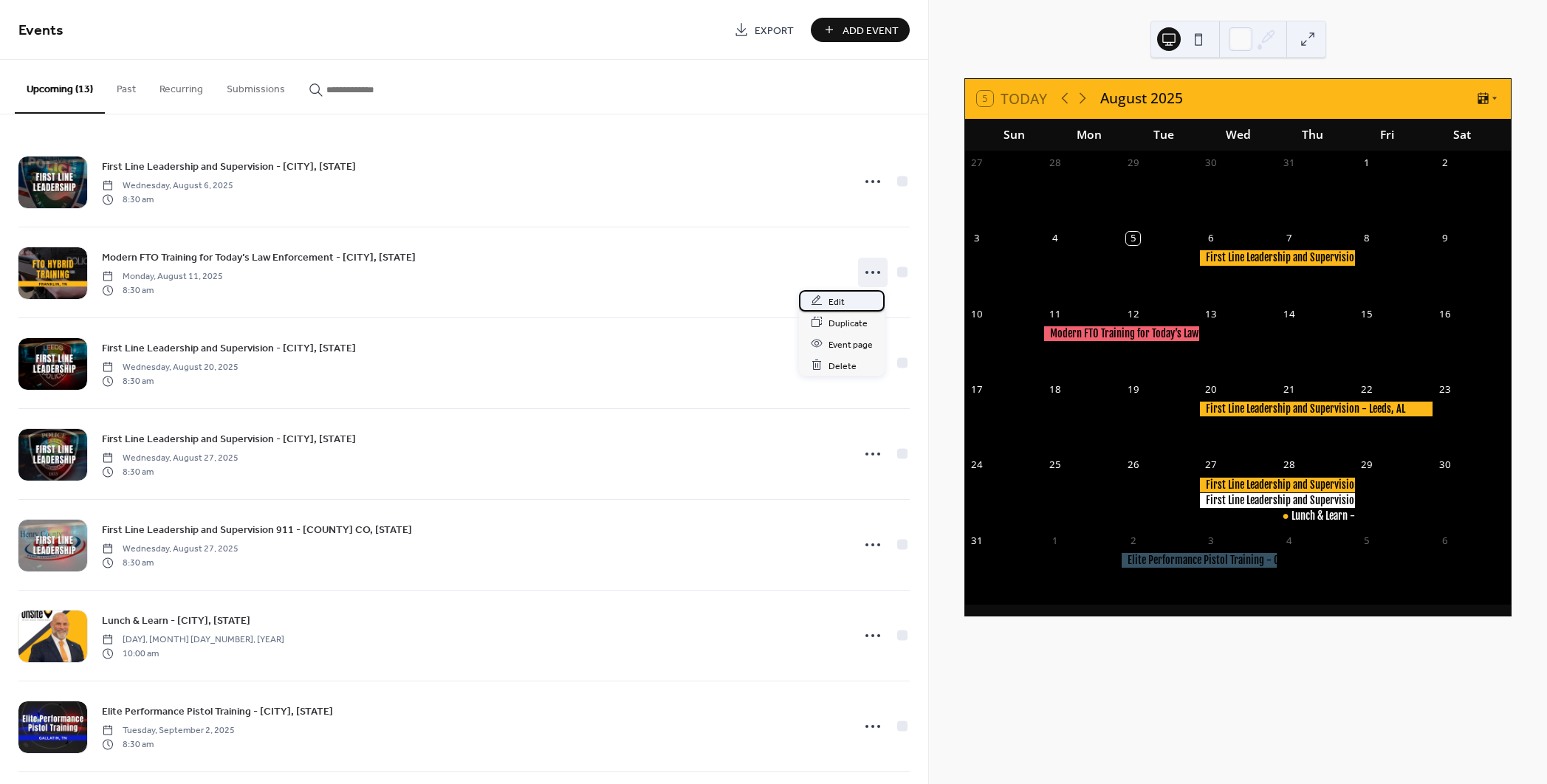 click on "Edit" at bounding box center [842, 300] 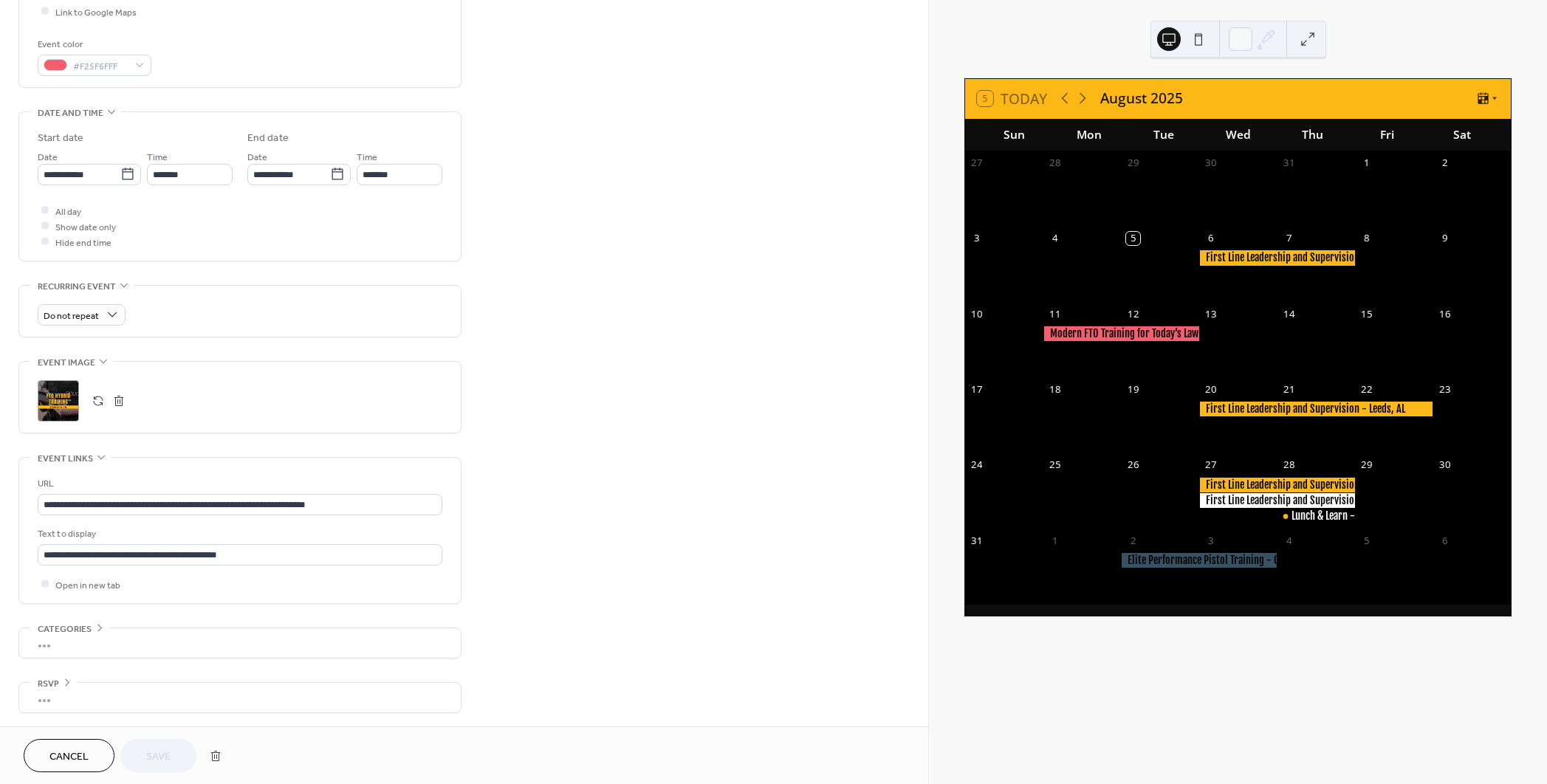 scroll, scrollTop: 0, scrollLeft: 0, axis: both 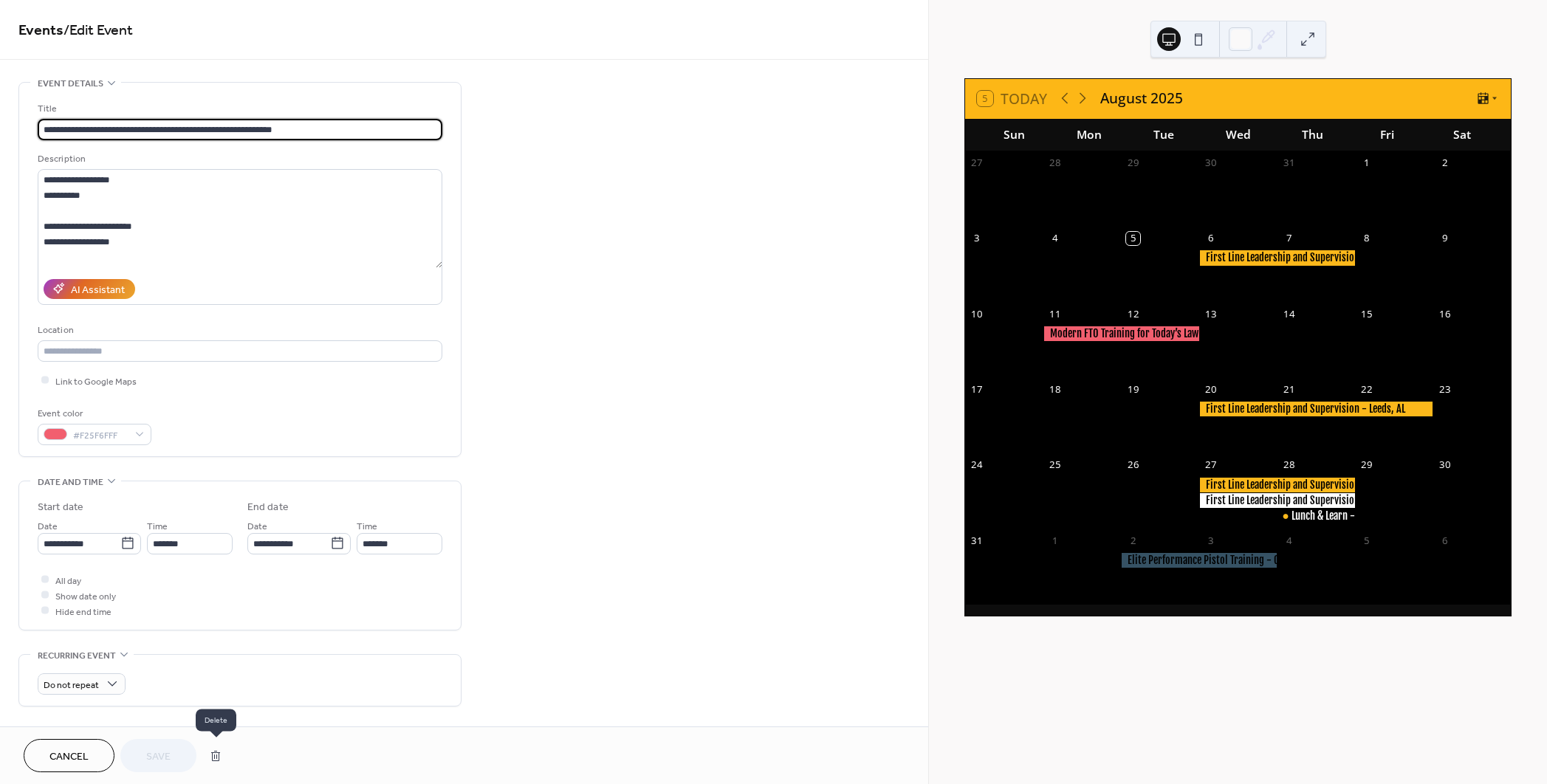 click at bounding box center (216, 756) 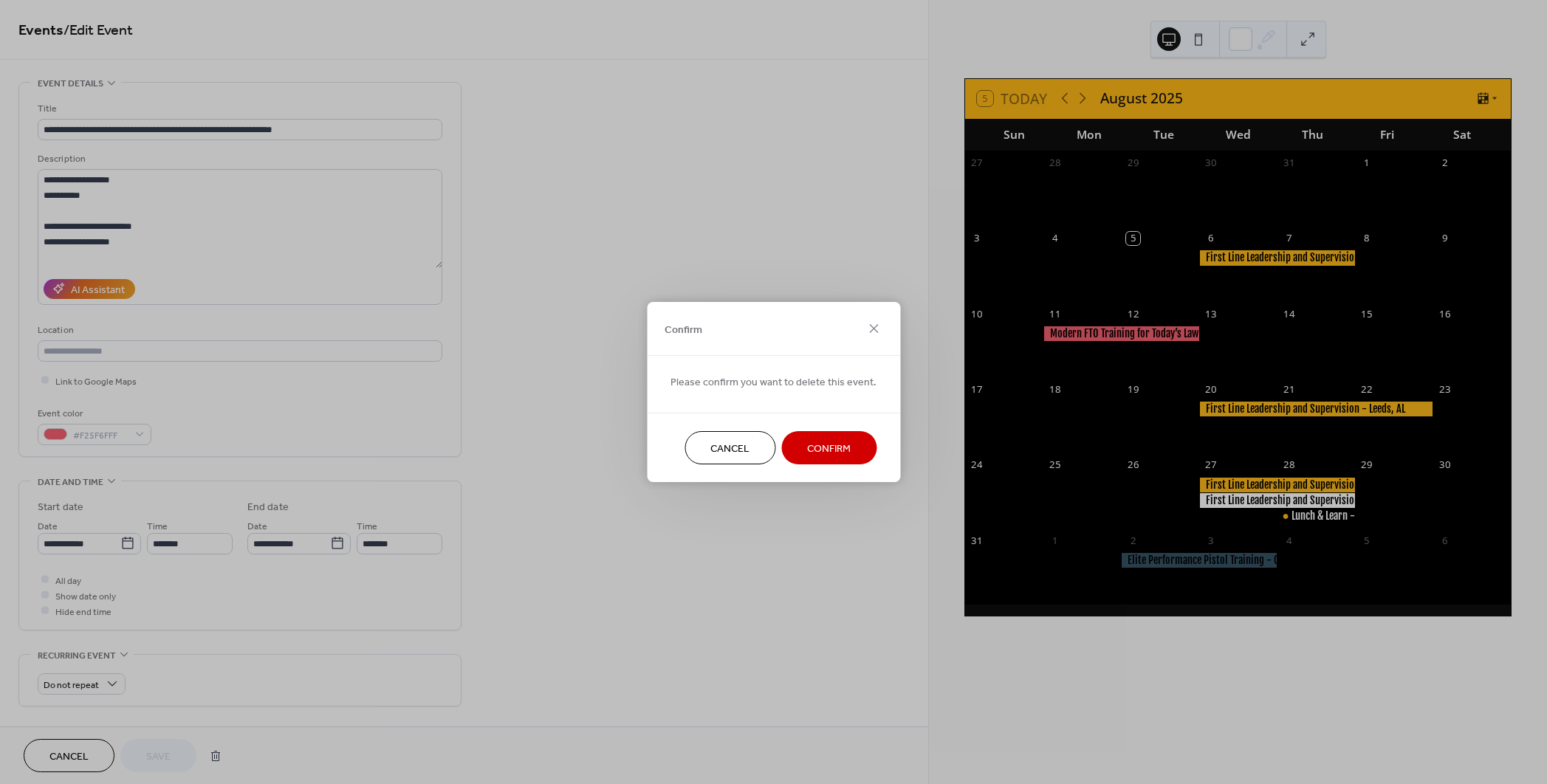 click on "Confirm" at bounding box center [829, 449] 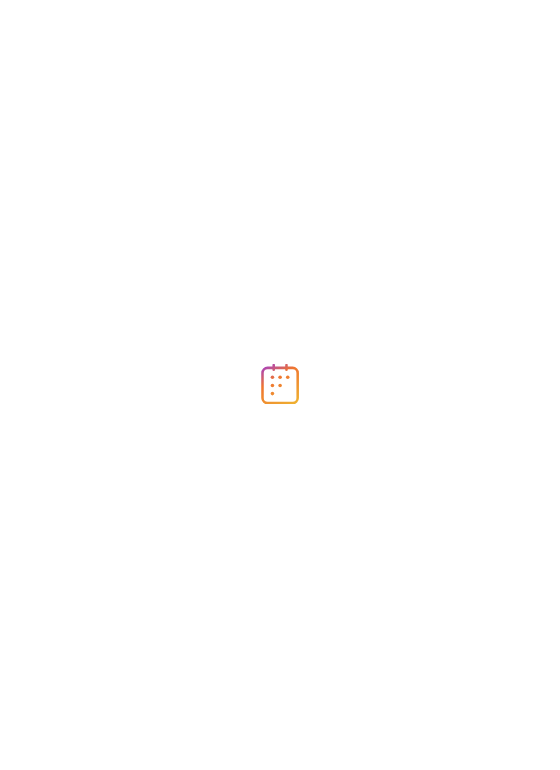 scroll, scrollTop: 0, scrollLeft: 0, axis: both 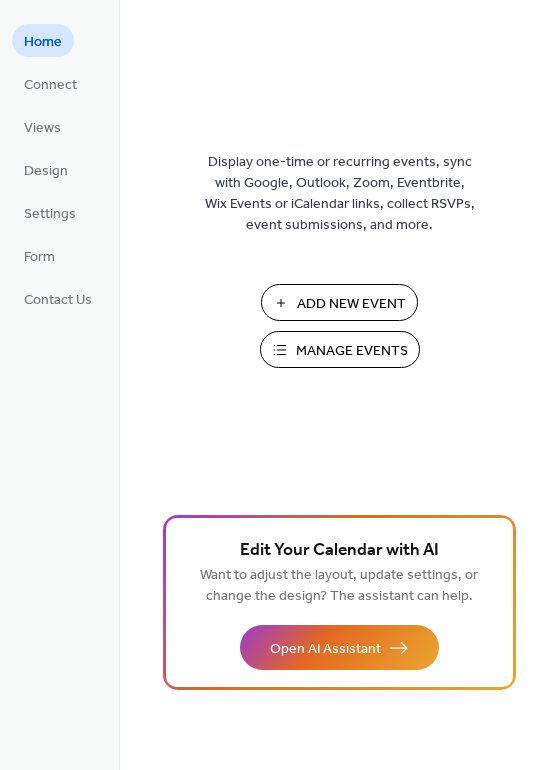 click on "Manage Events" at bounding box center (352, 351) 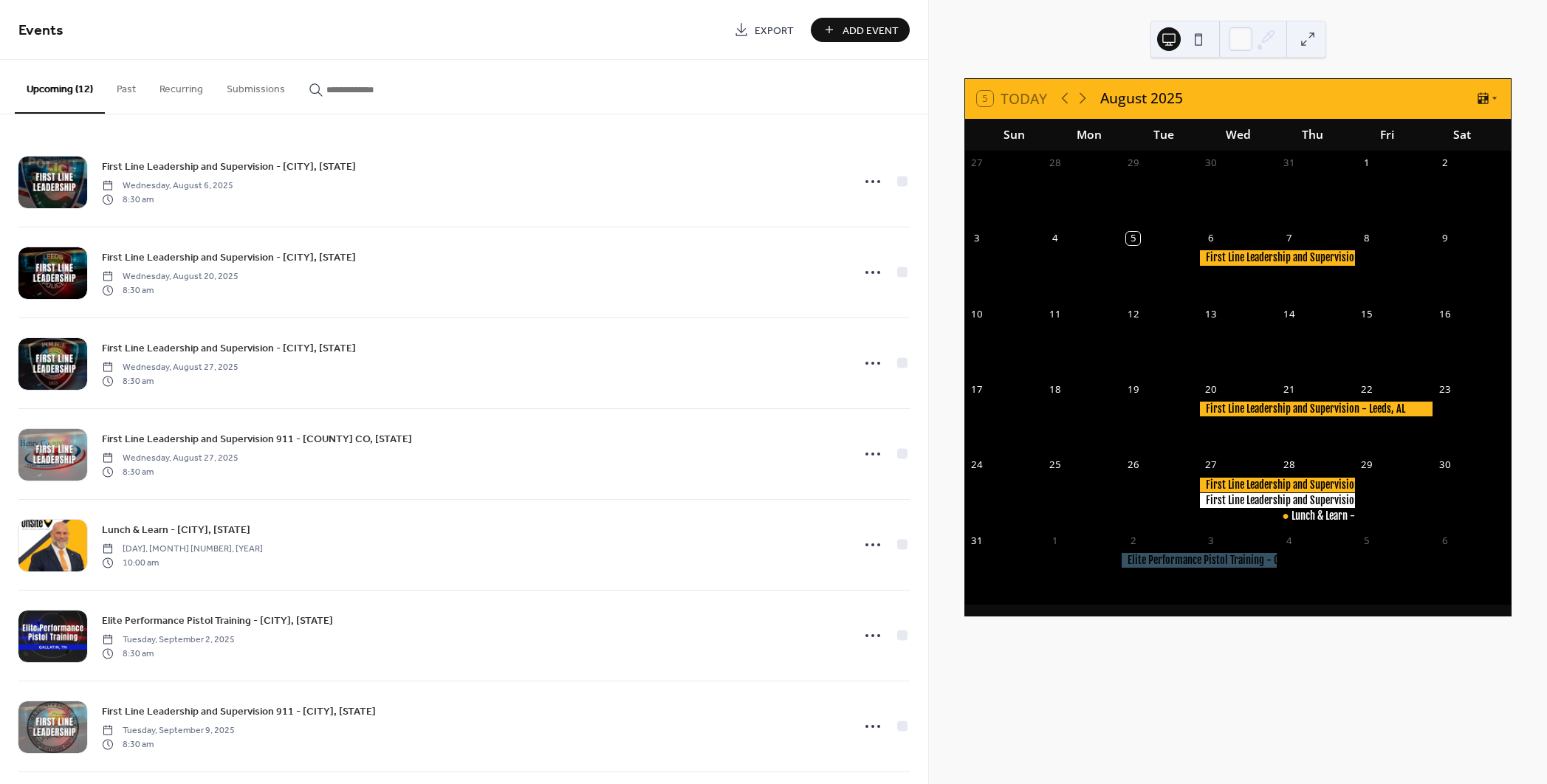 scroll, scrollTop: 0, scrollLeft: 0, axis: both 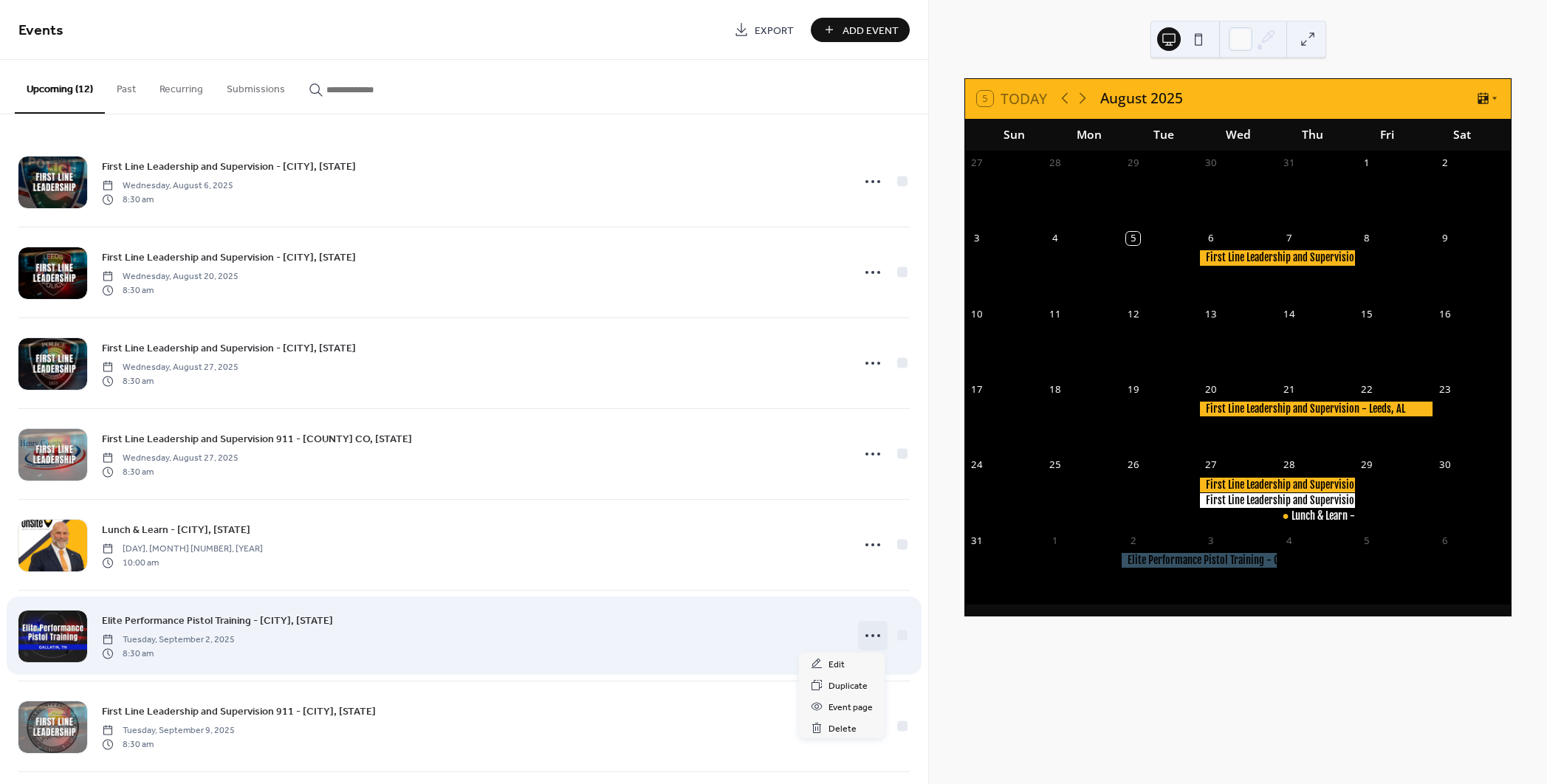 click 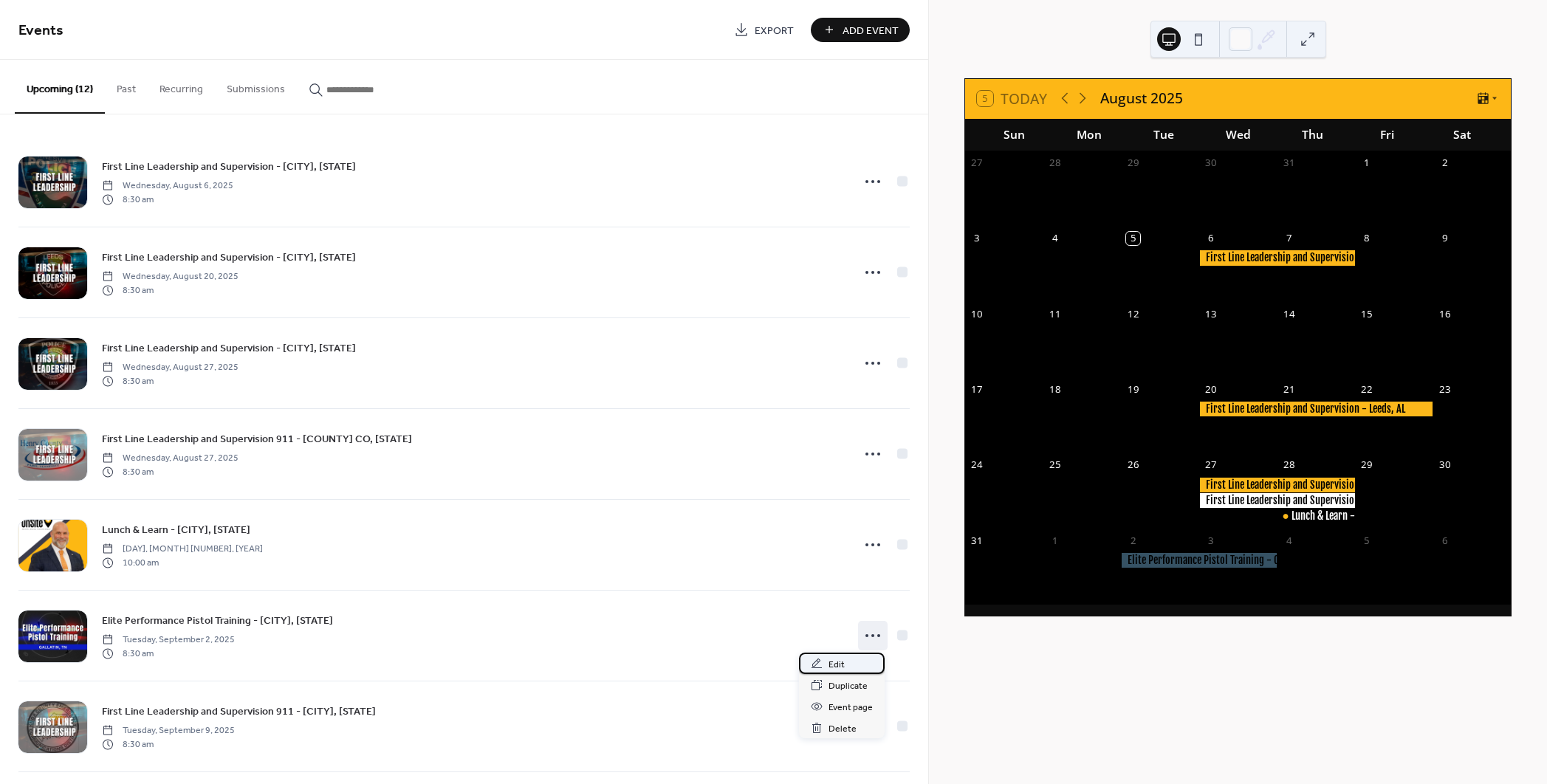 click on "Edit" at bounding box center (842, 663) 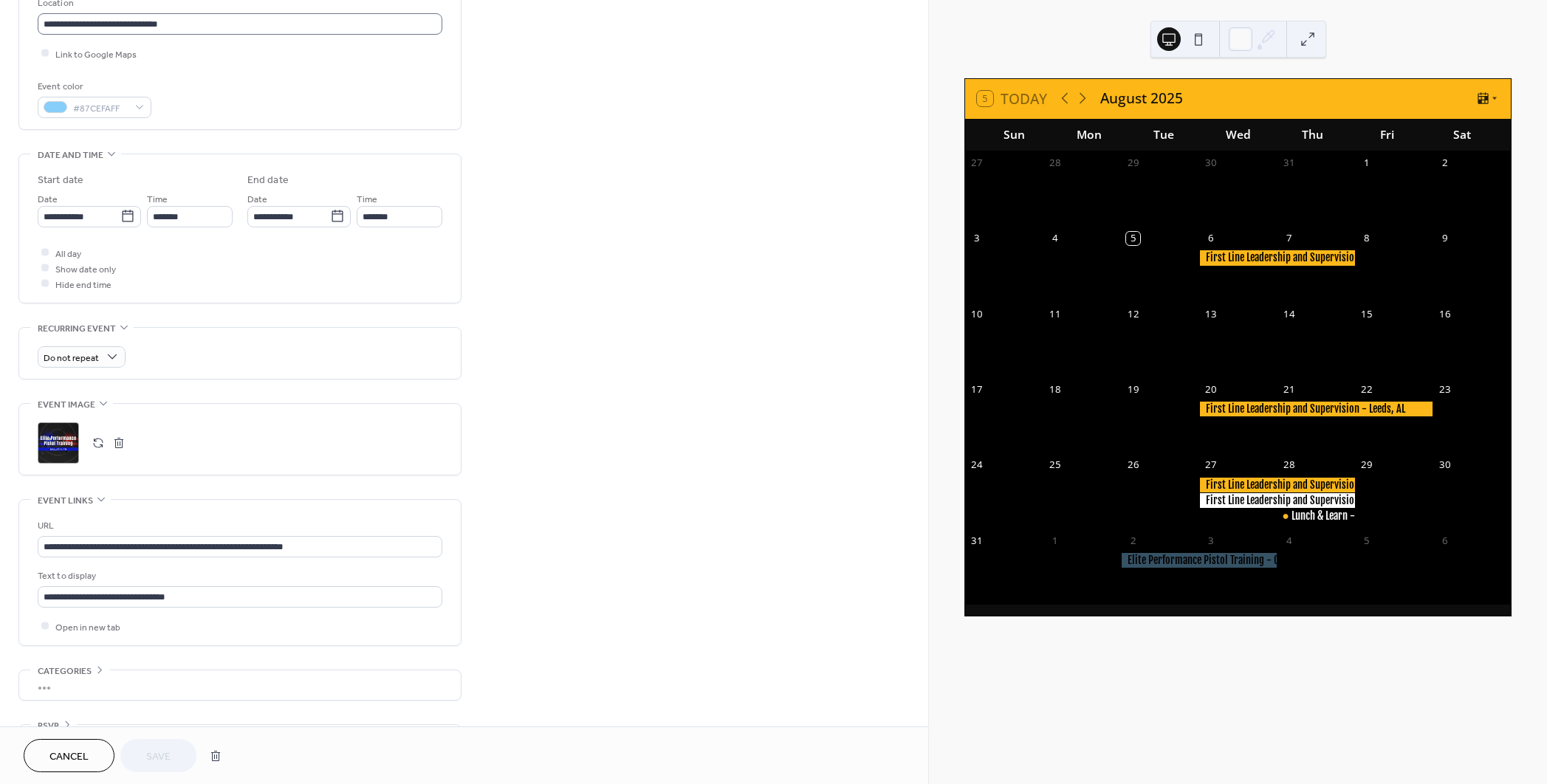 scroll, scrollTop: 148, scrollLeft: 0, axis: vertical 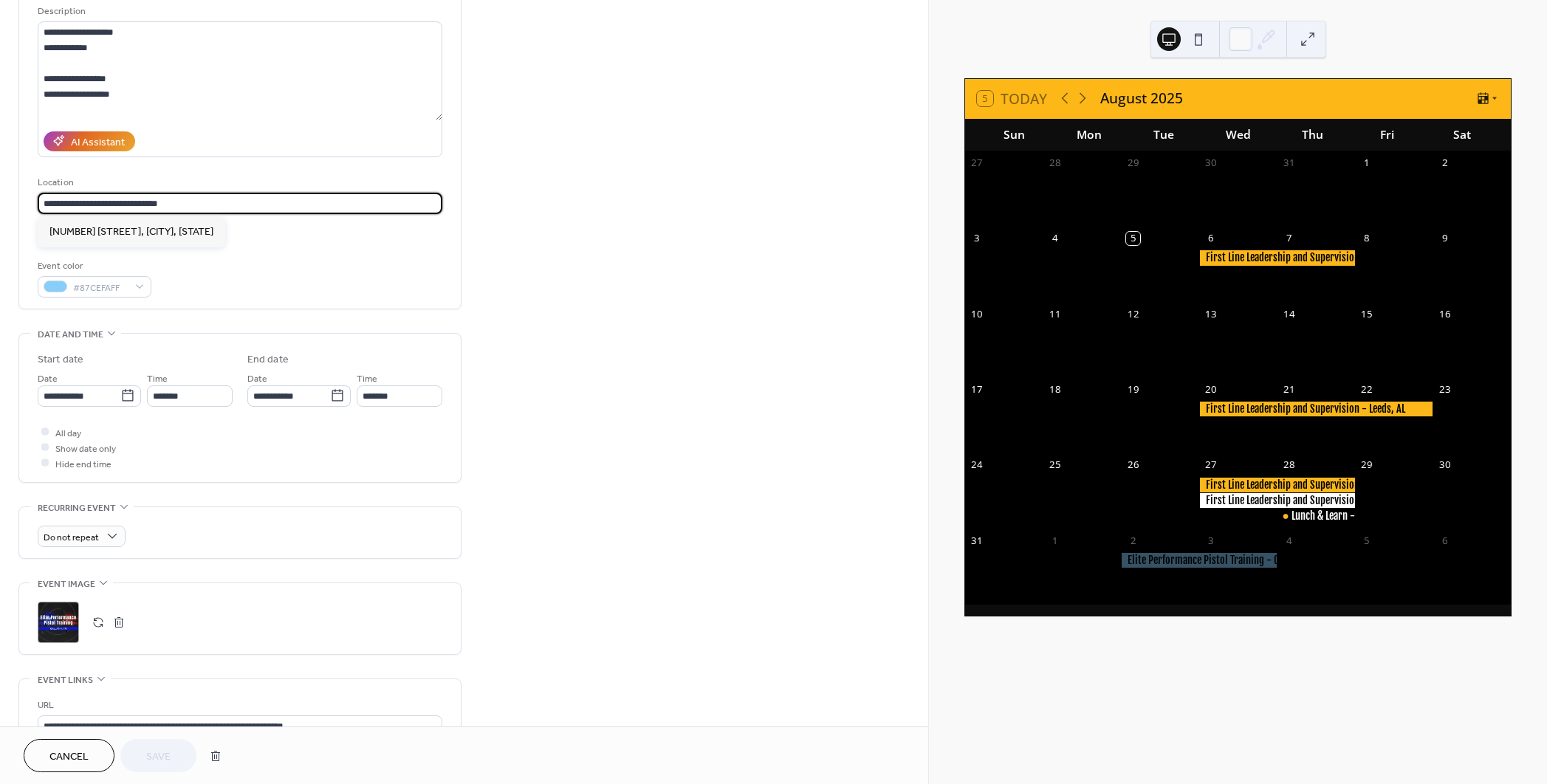 drag, startPoint x: 107, startPoint y: 199, endPoint x: 16, endPoint y: 186, distance: 91.9239 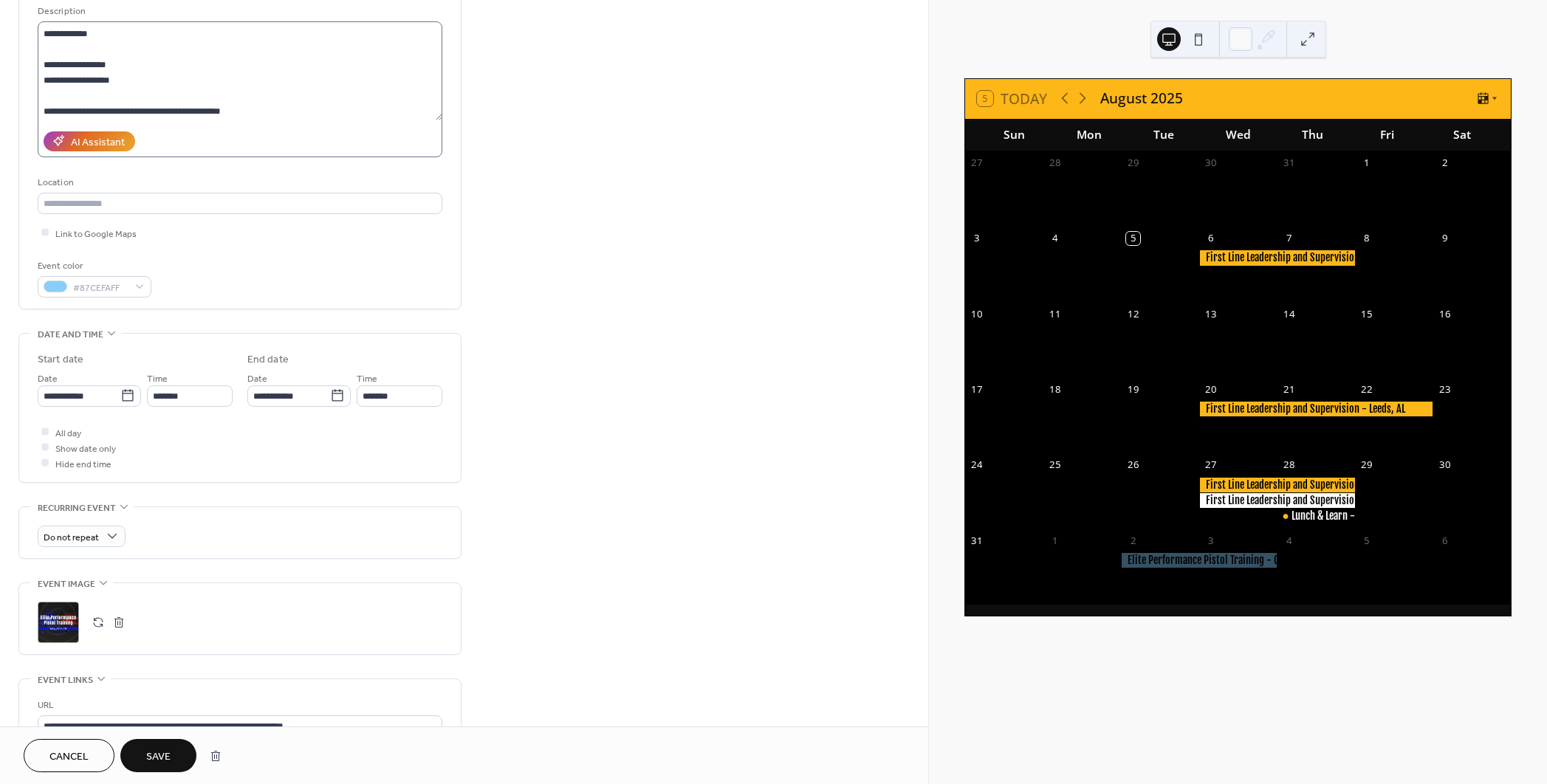 scroll, scrollTop: 15, scrollLeft: 0, axis: vertical 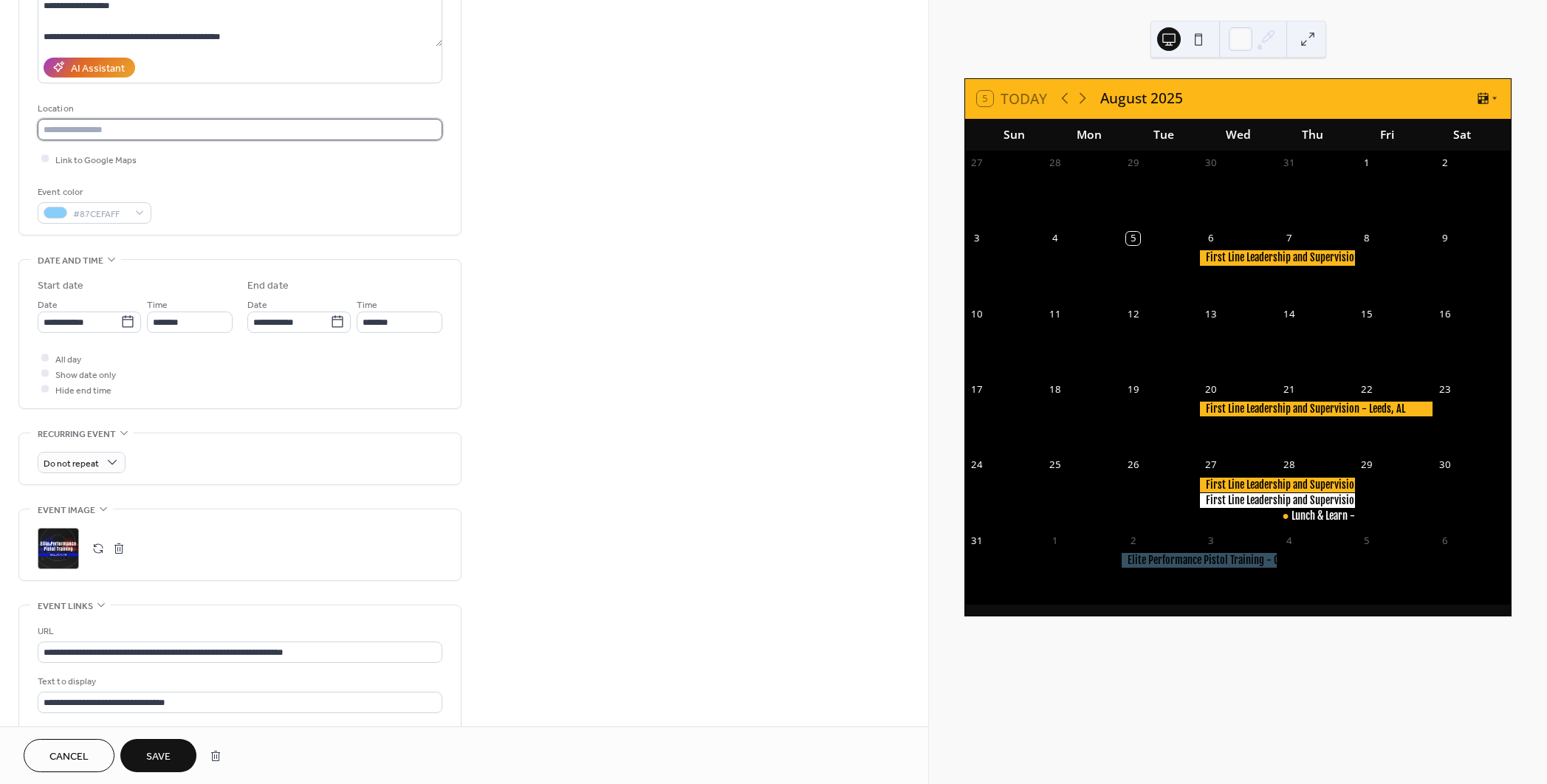 click at bounding box center (240, 129) 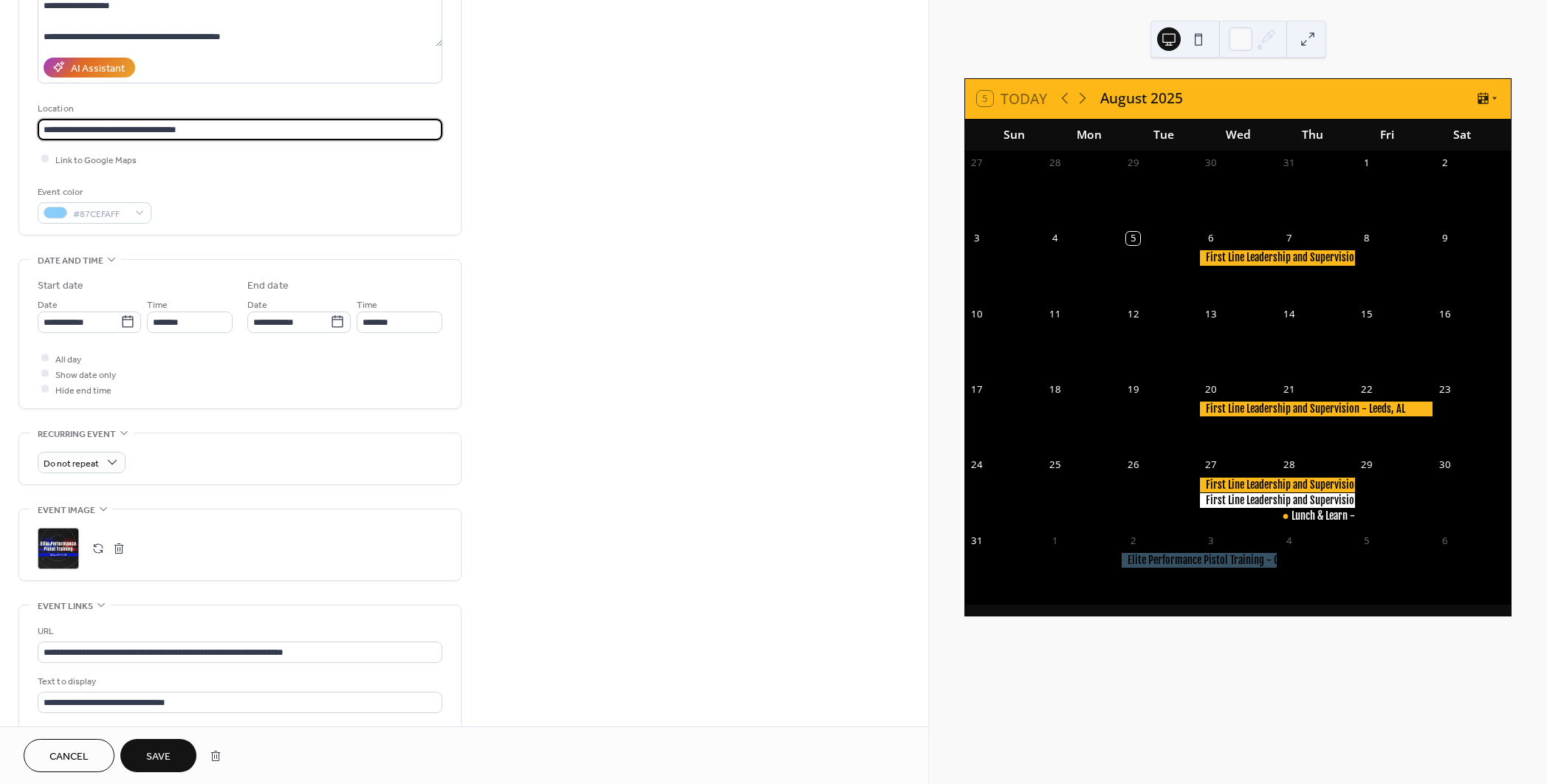 type on "**********" 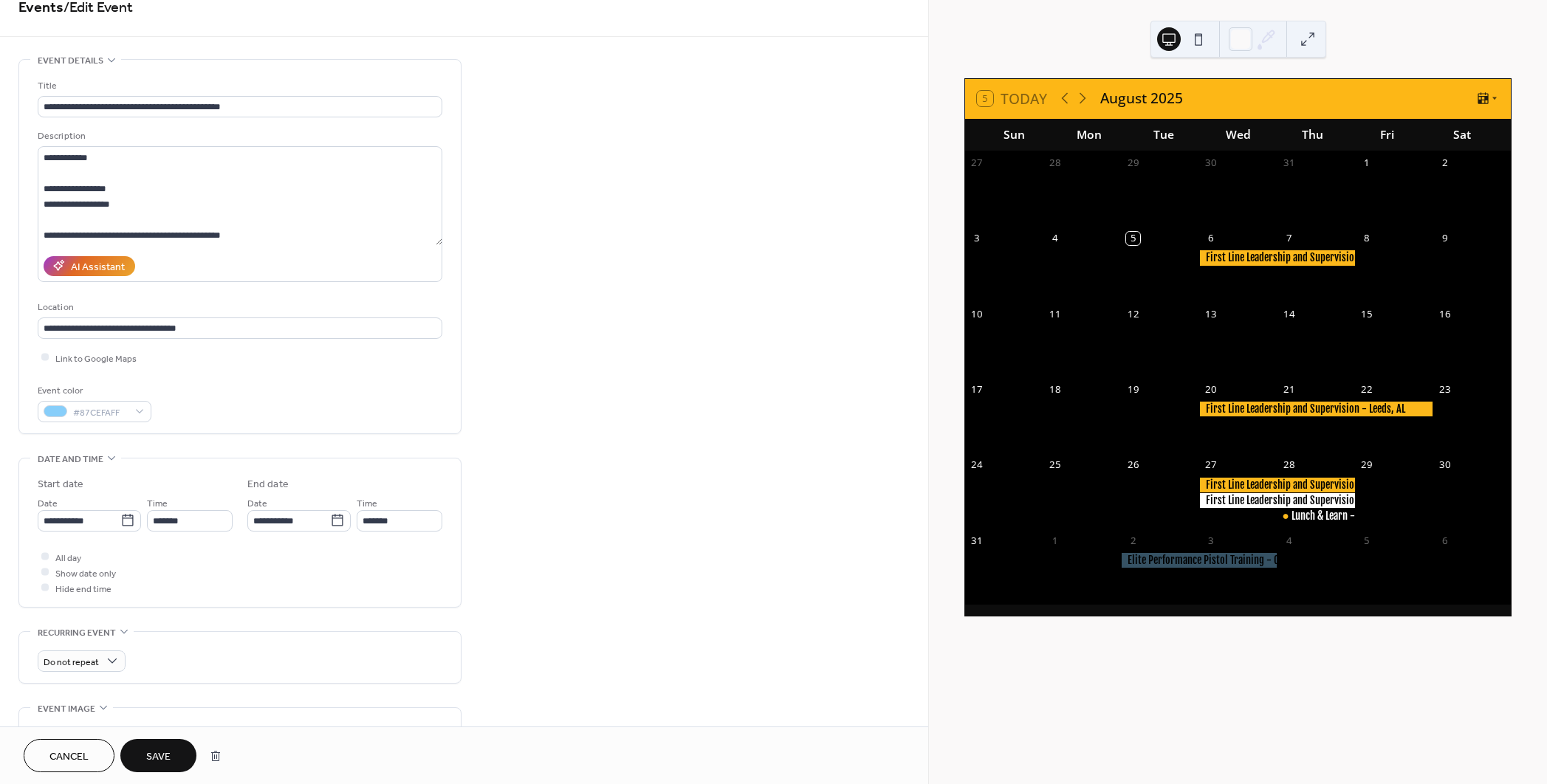 scroll, scrollTop: 0, scrollLeft: 0, axis: both 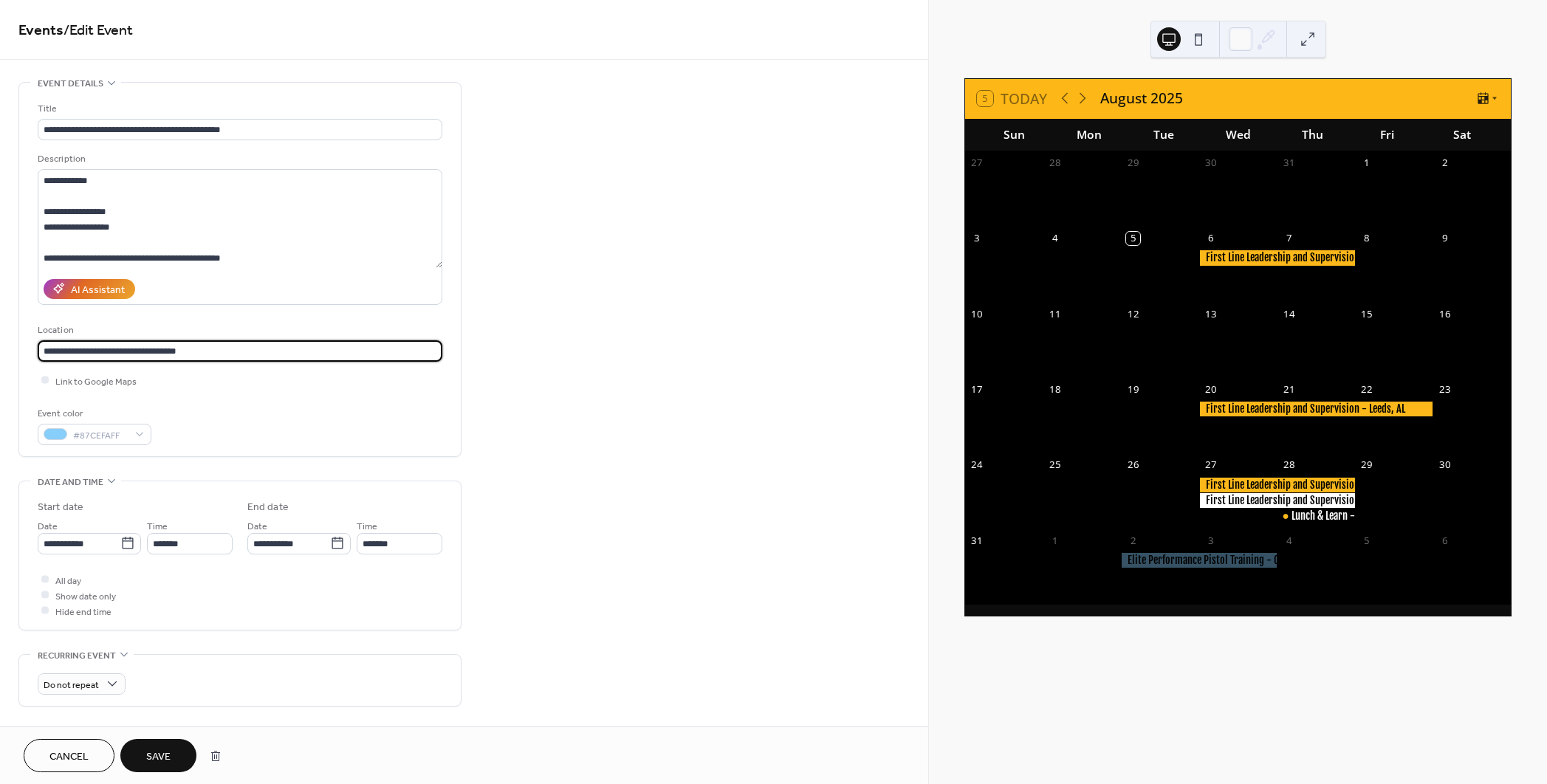drag, startPoint x: 46, startPoint y: 350, endPoint x: 126, endPoint y: 352, distance: 80.024996 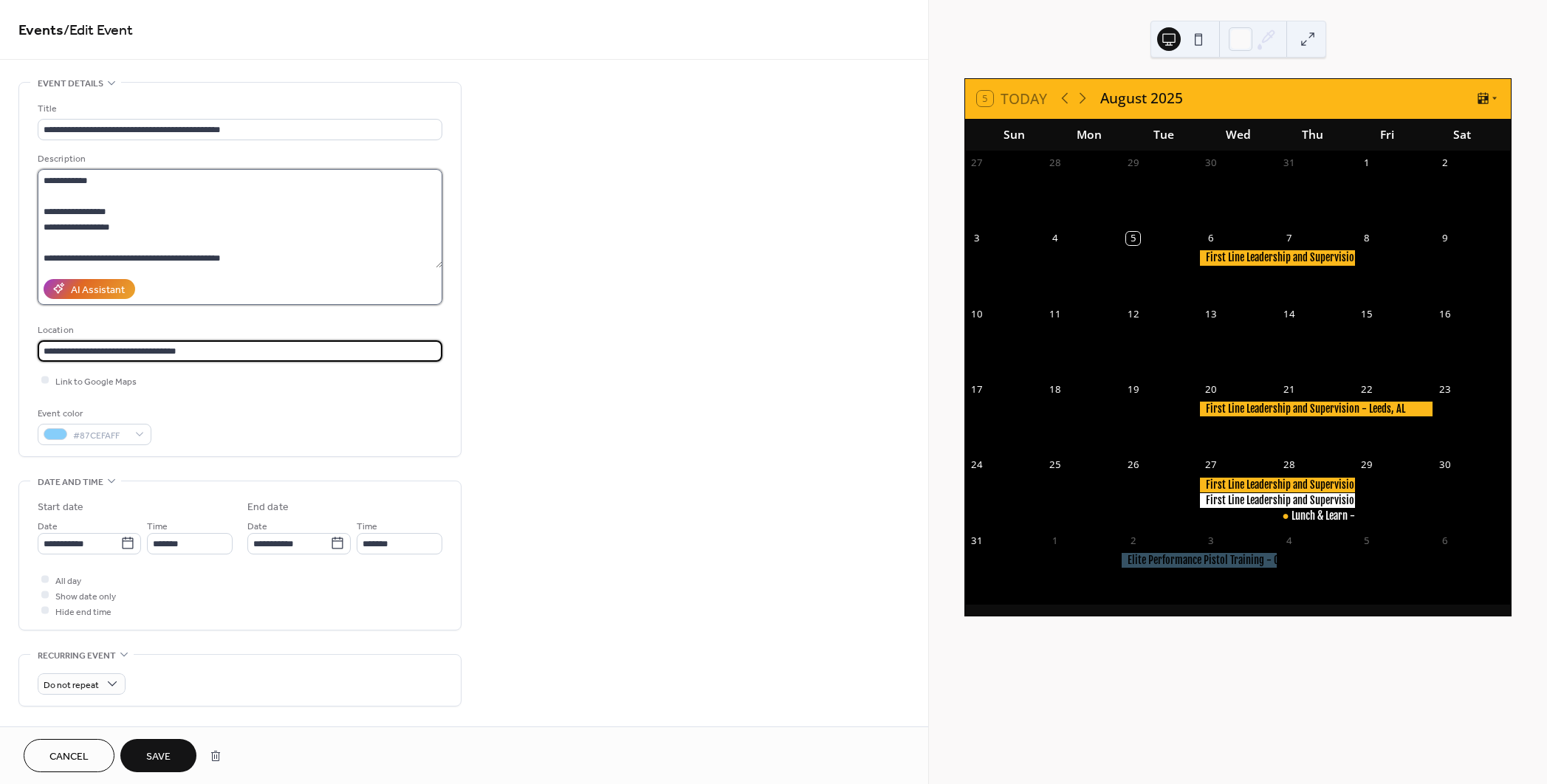 type 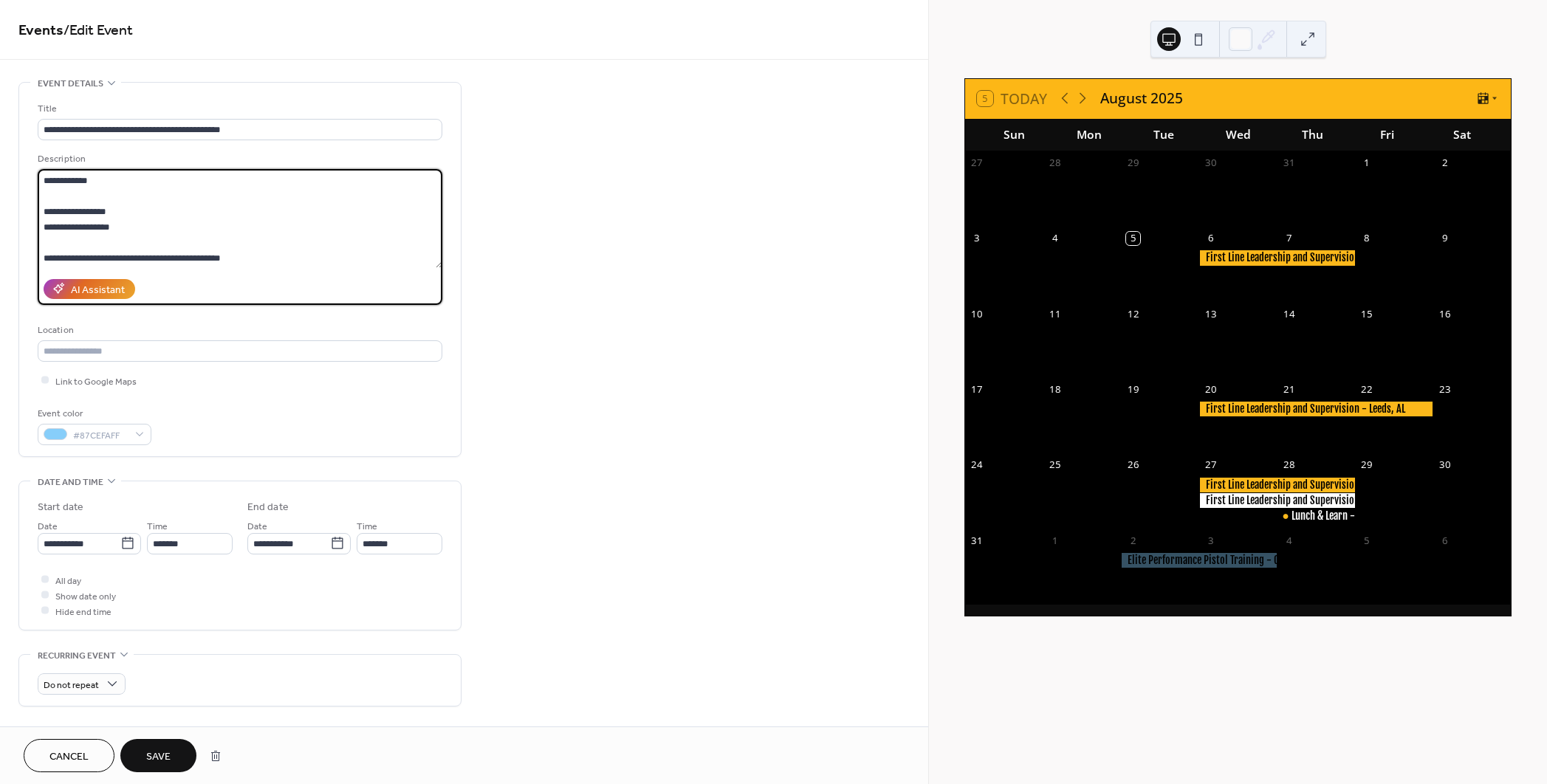 click on "**********" at bounding box center (240, 219) 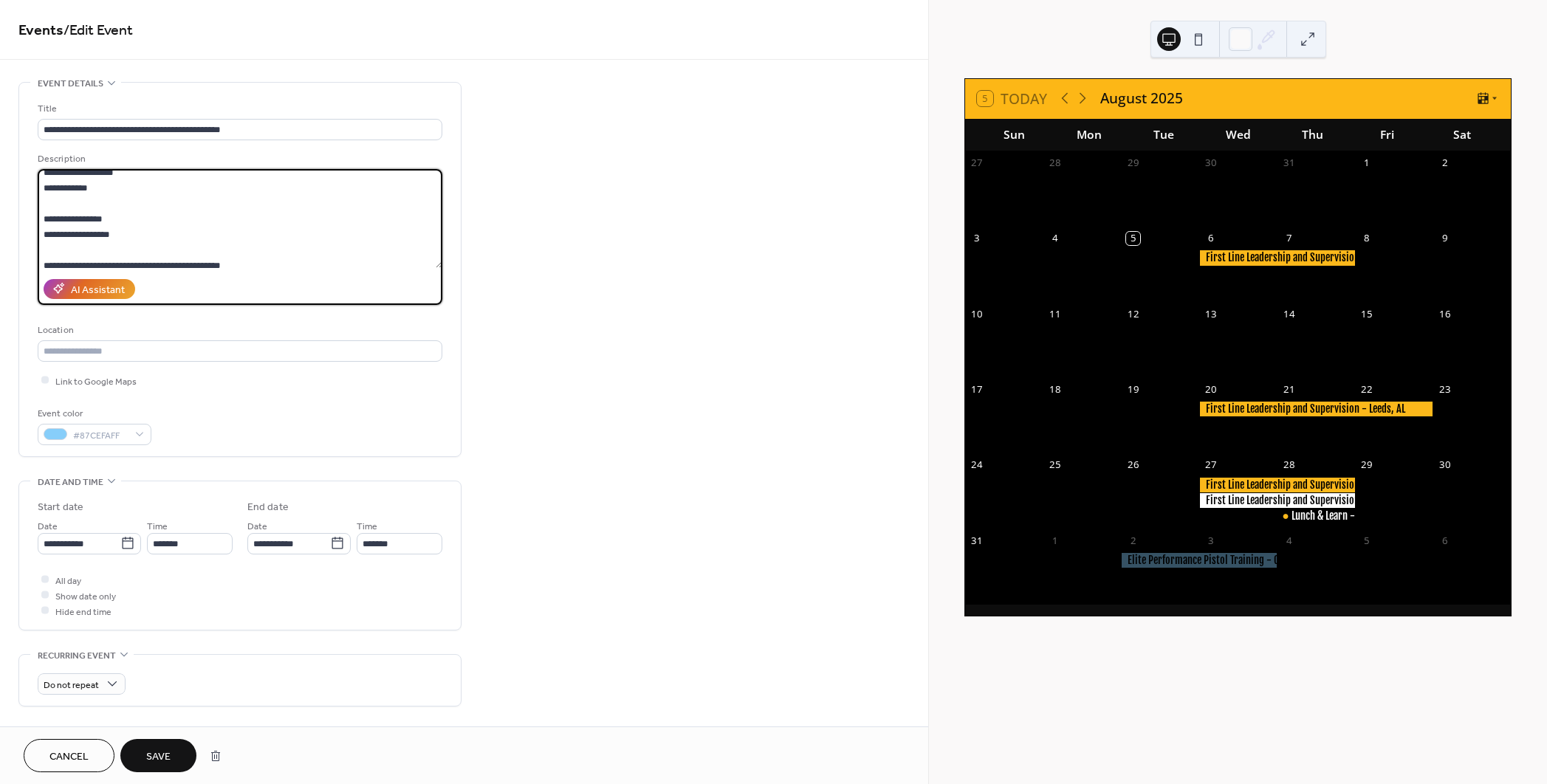 scroll, scrollTop: 15, scrollLeft: 0, axis: vertical 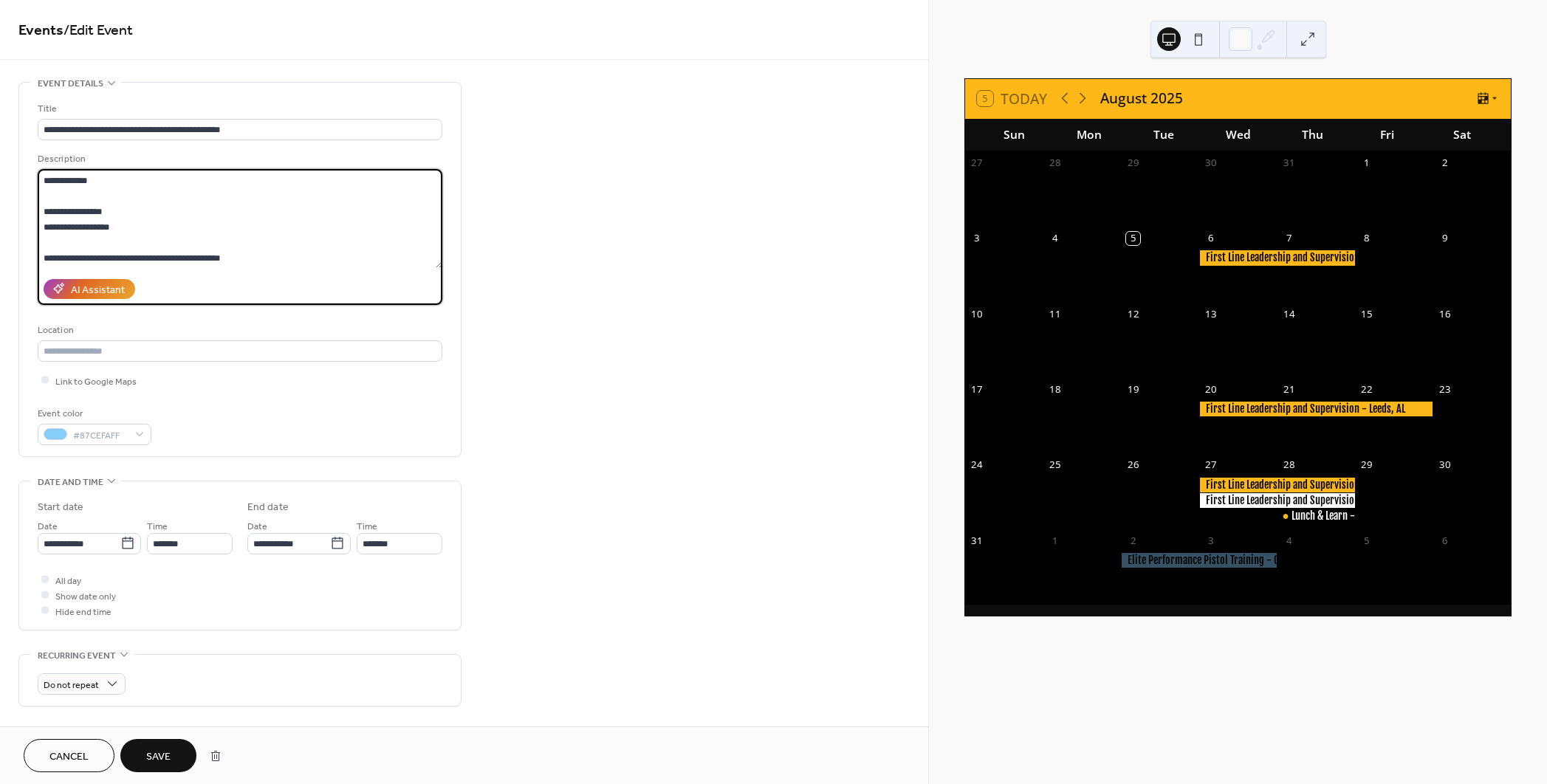 click on "**********" at bounding box center (240, 219) 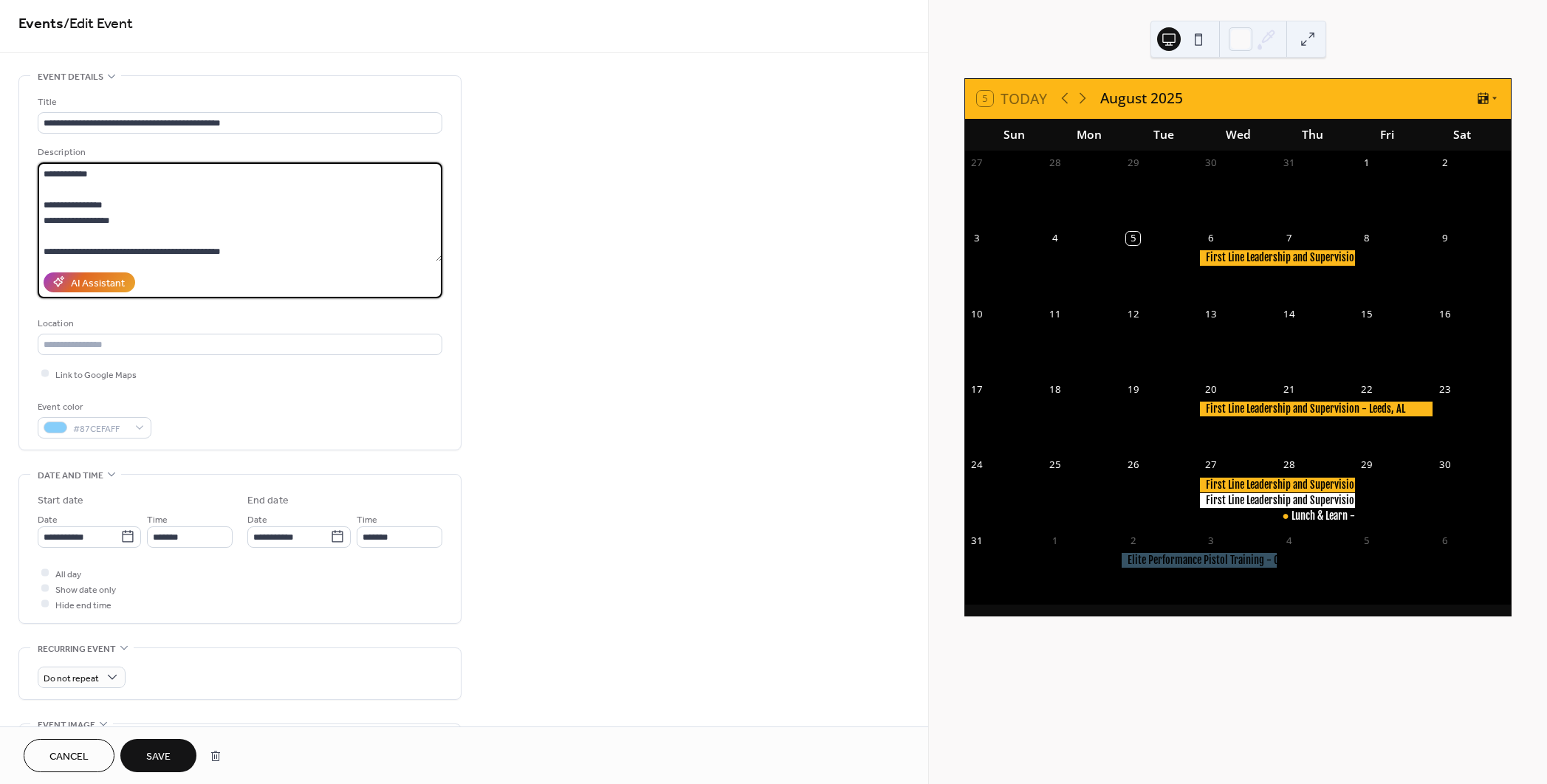 scroll, scrollTop: 0, scrollLeft: 0, axis: both 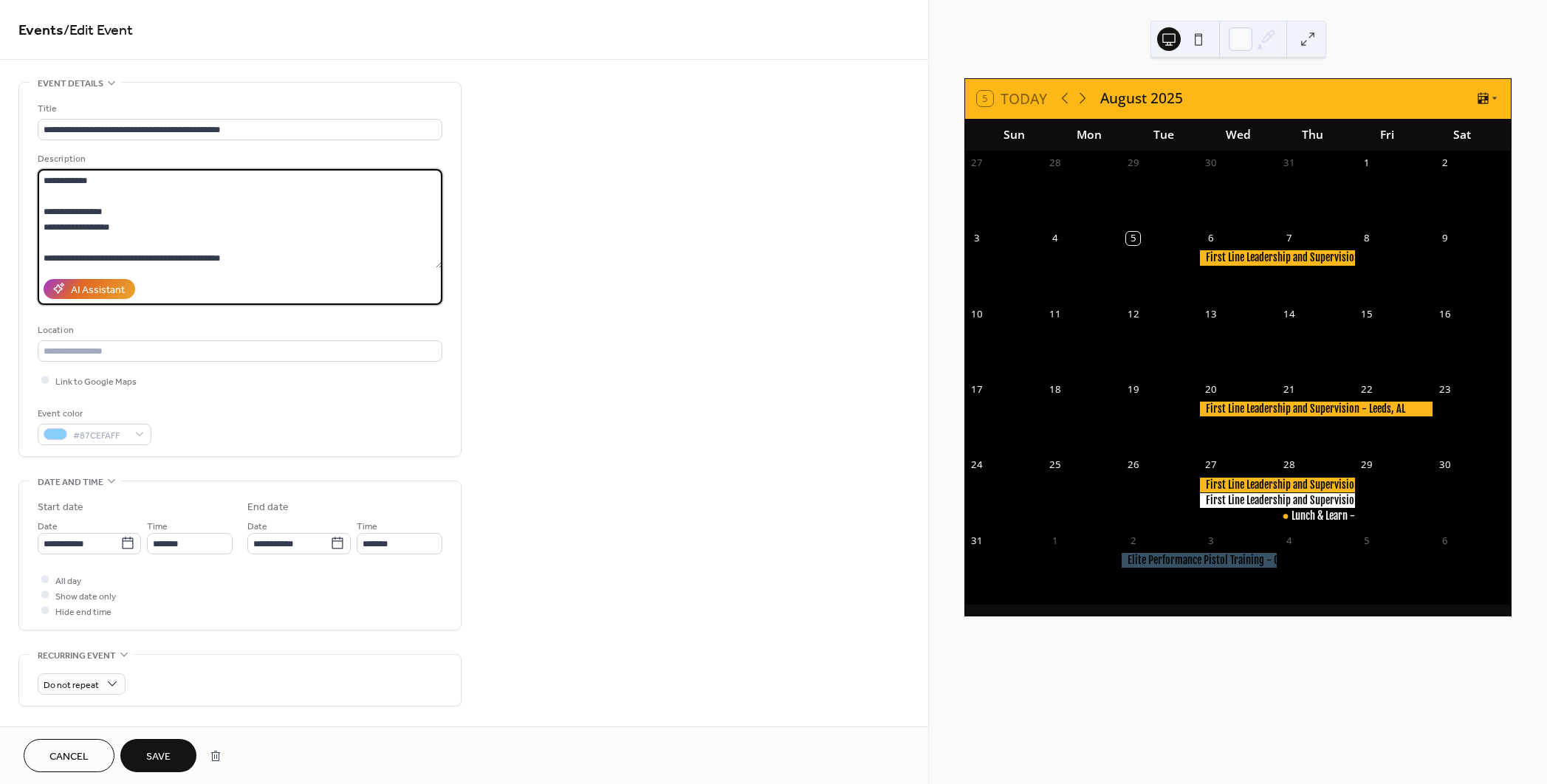 click on "**********" at bounding box center (240, 219) 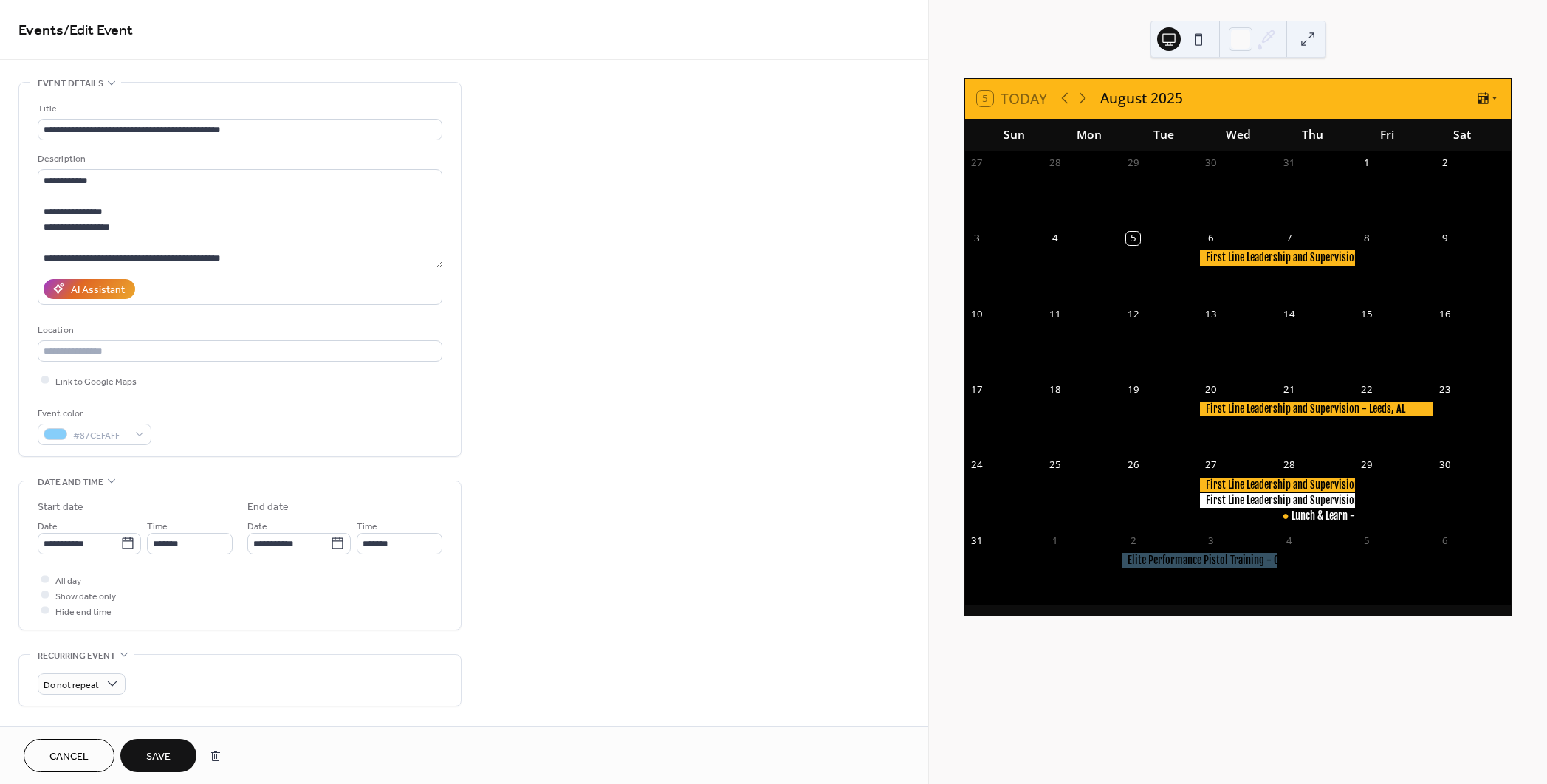 click on "**********" at bounding box center (464, 589) 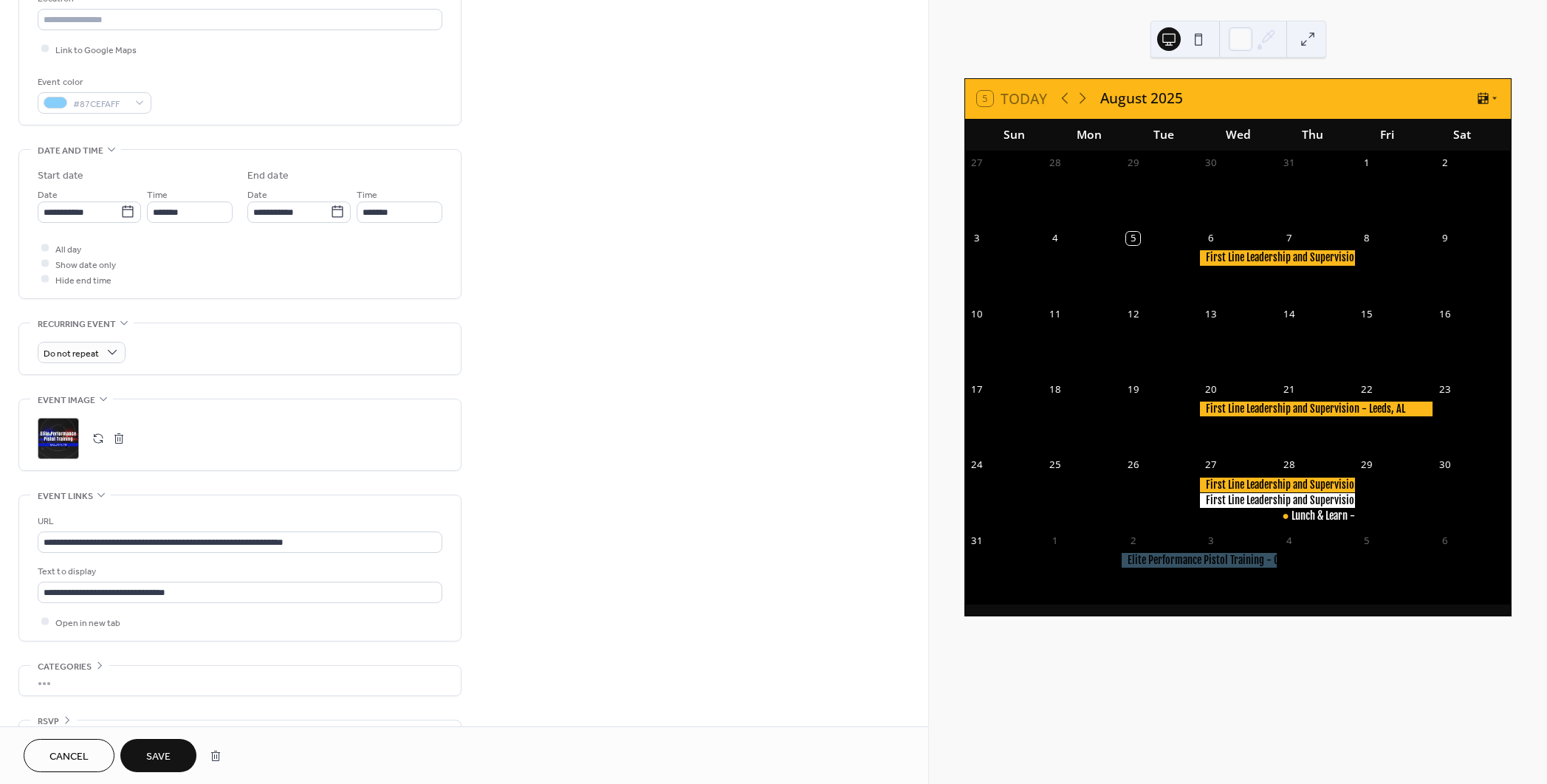 scroll, scrollTop: 369, scrollLeft: 0, axis: vertical 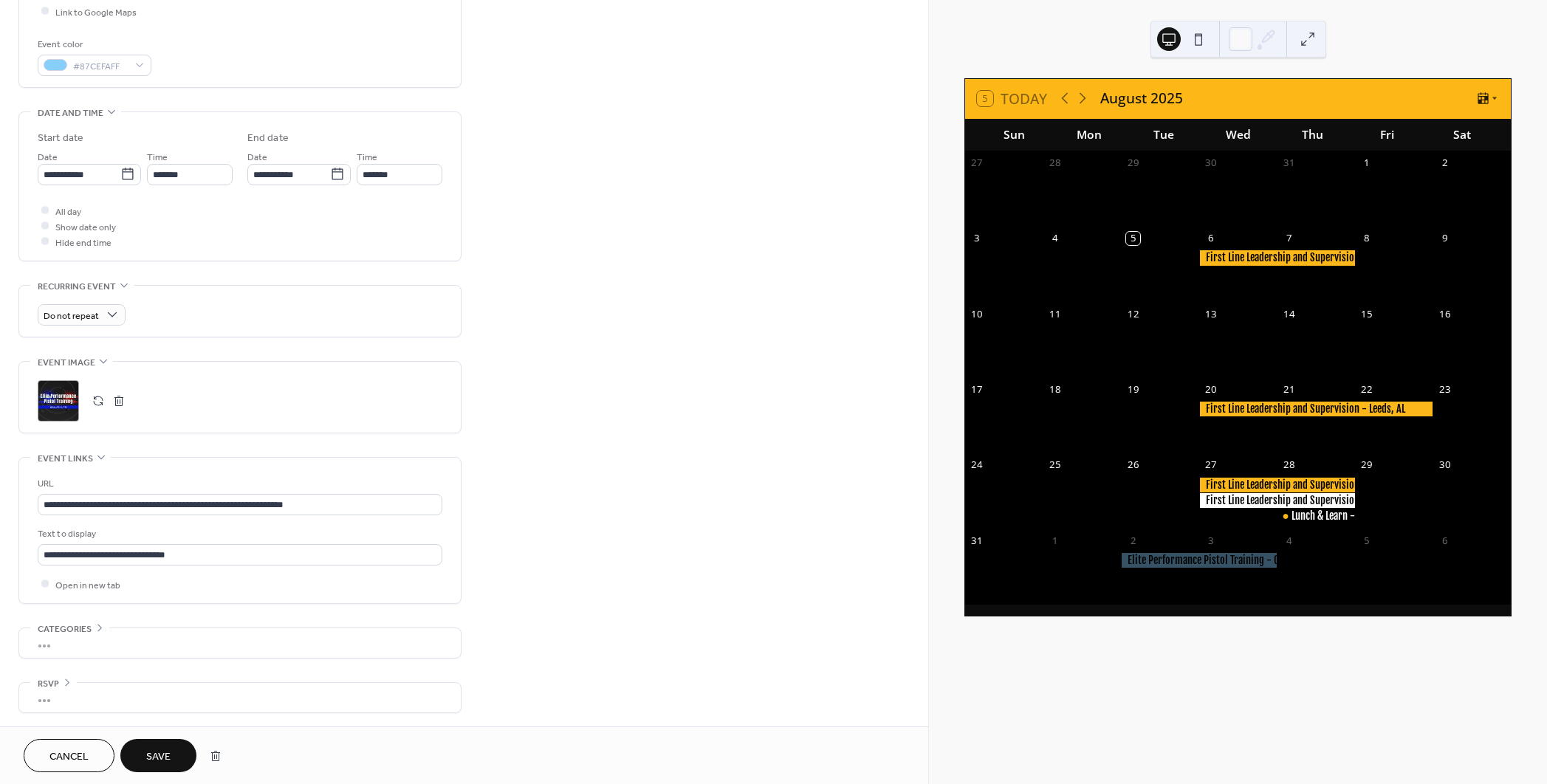click on "Save" at bounding box center [158, 757] 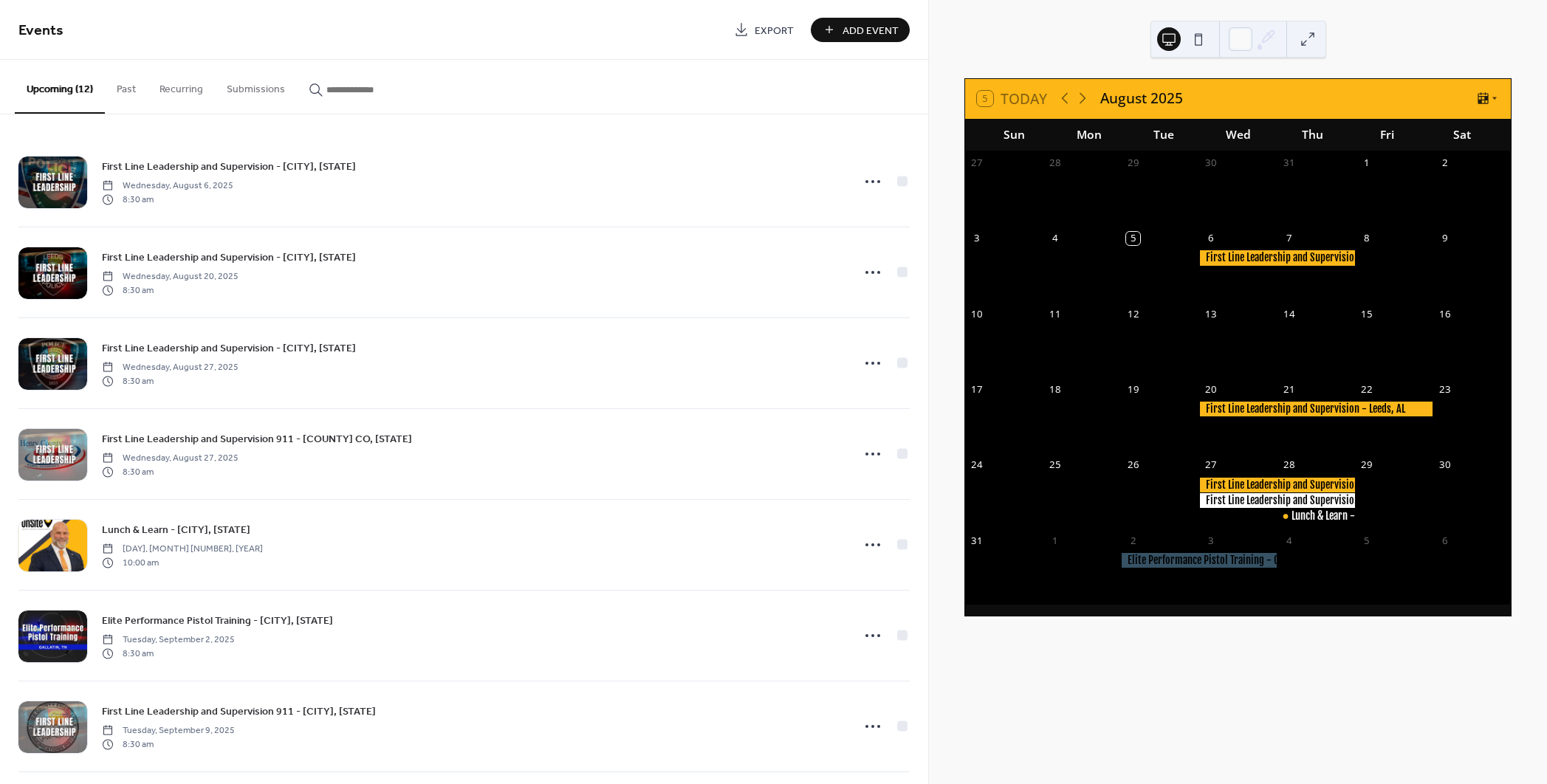 click on "5 Today August 2025 Sun Mon Tue Wed Thu Fri Sat 27 28 29 30 31 1 2 3 4 5 6 7 8 9 10 11 12 13 14 15 16 17 18 19 20 21 22 23 24 25 26 27 28 Lunch & Learn - Franklin, TN 29 30 31 1 2 3 4 5 6" at bounding box center (1238, 392) 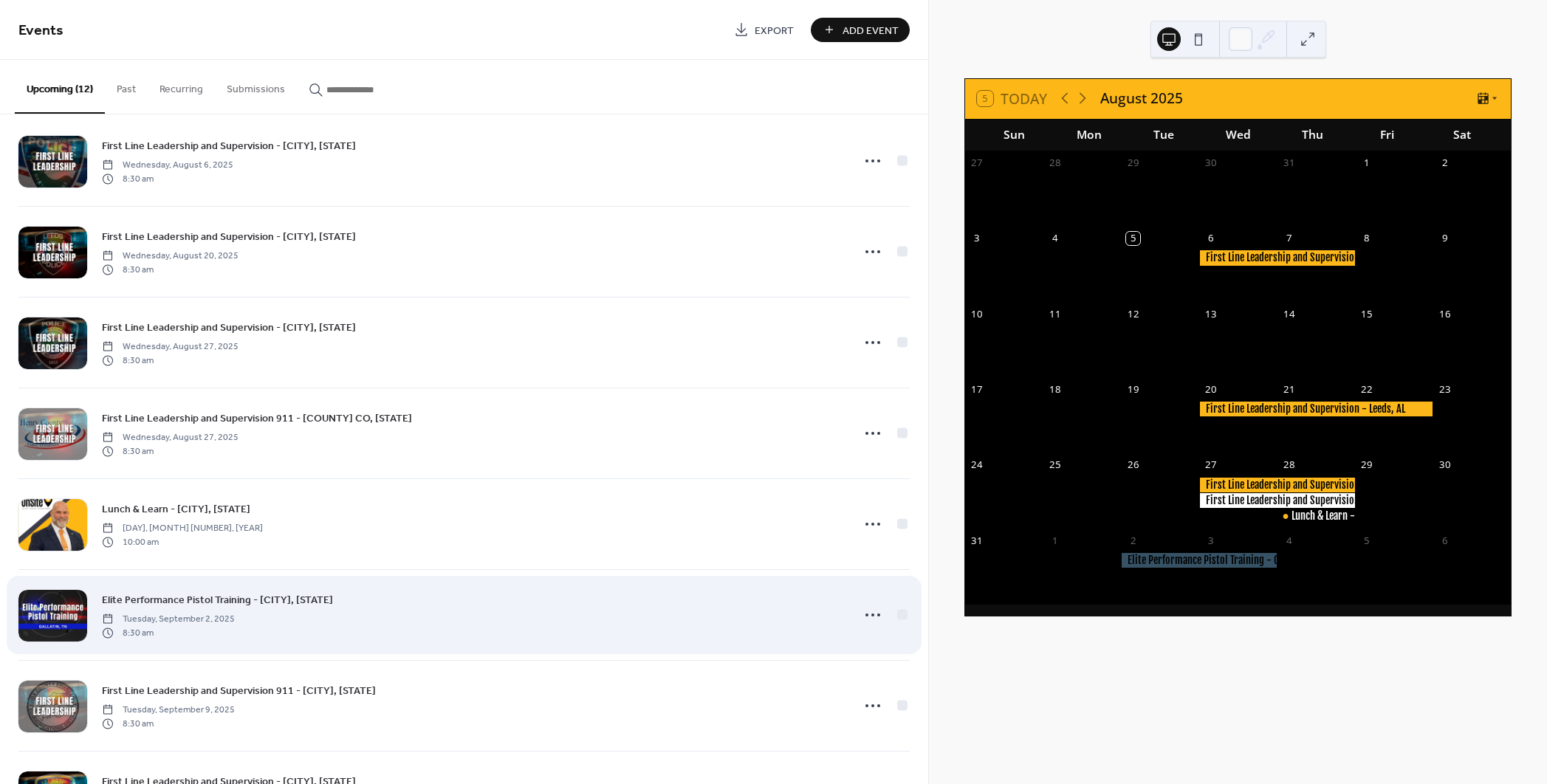 scroll, scrollTop: 0, scrollLeft: 0, axis: both 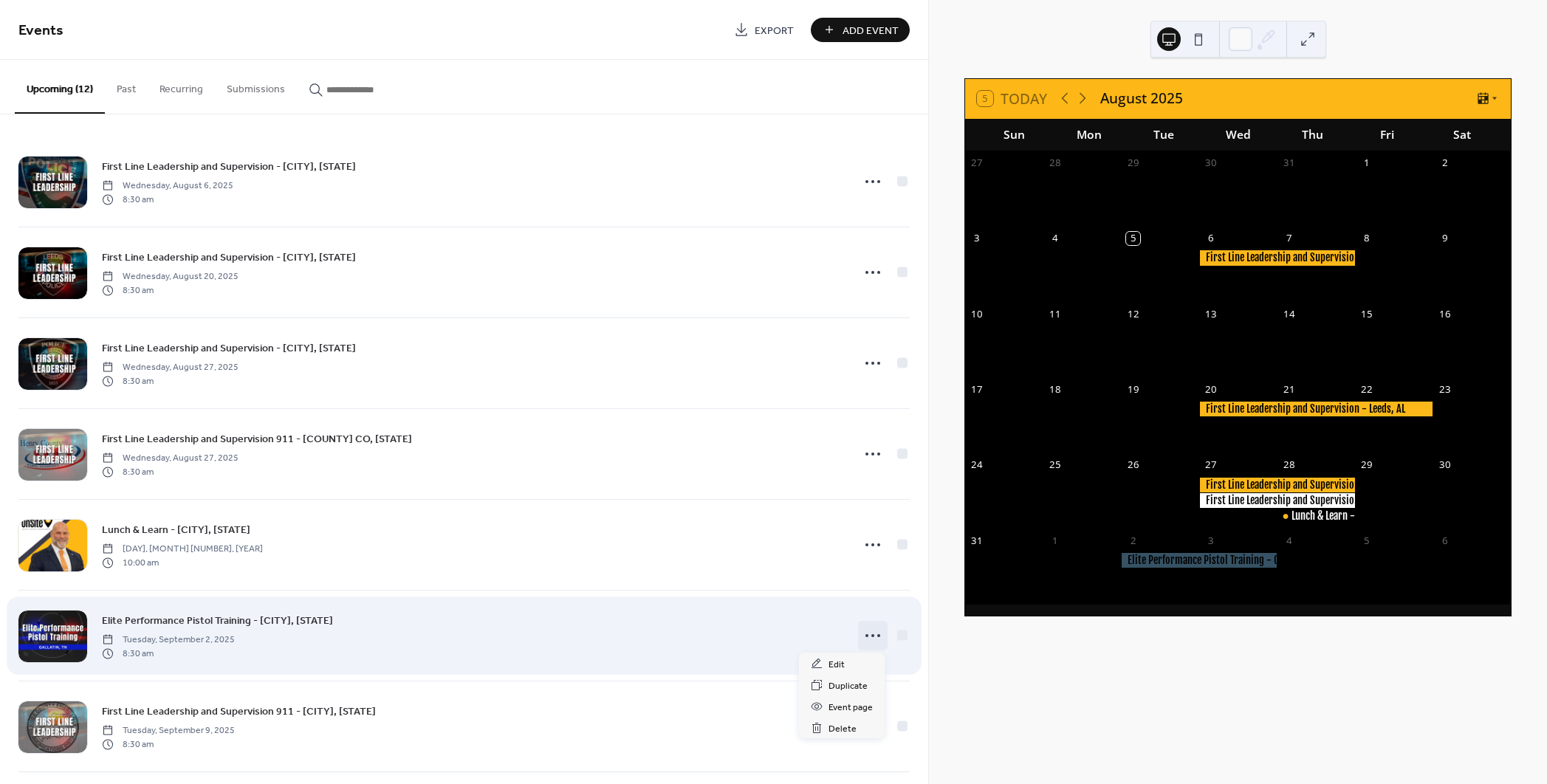 click 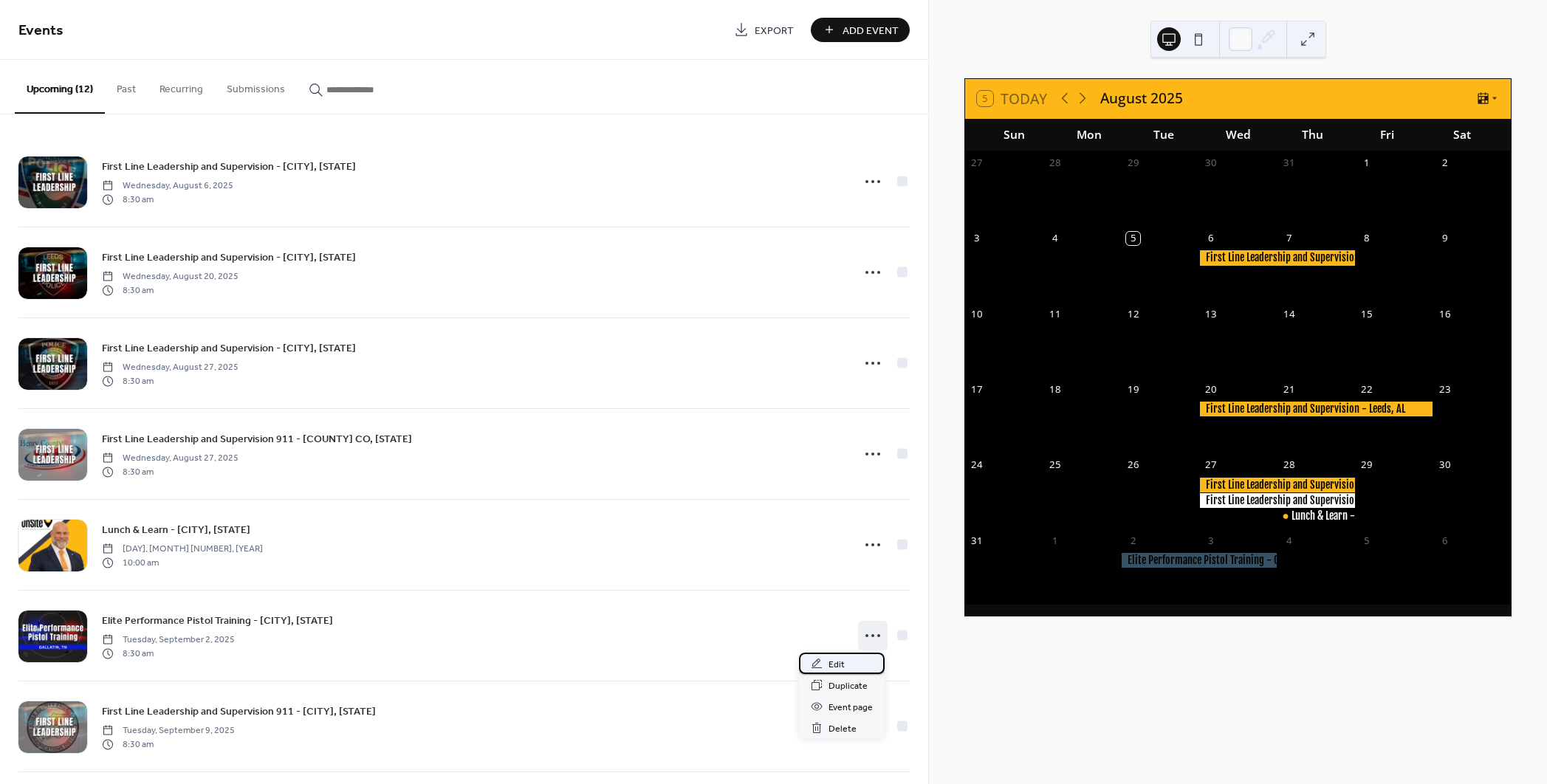 click on "Edit" at bounding box center (842, 663) 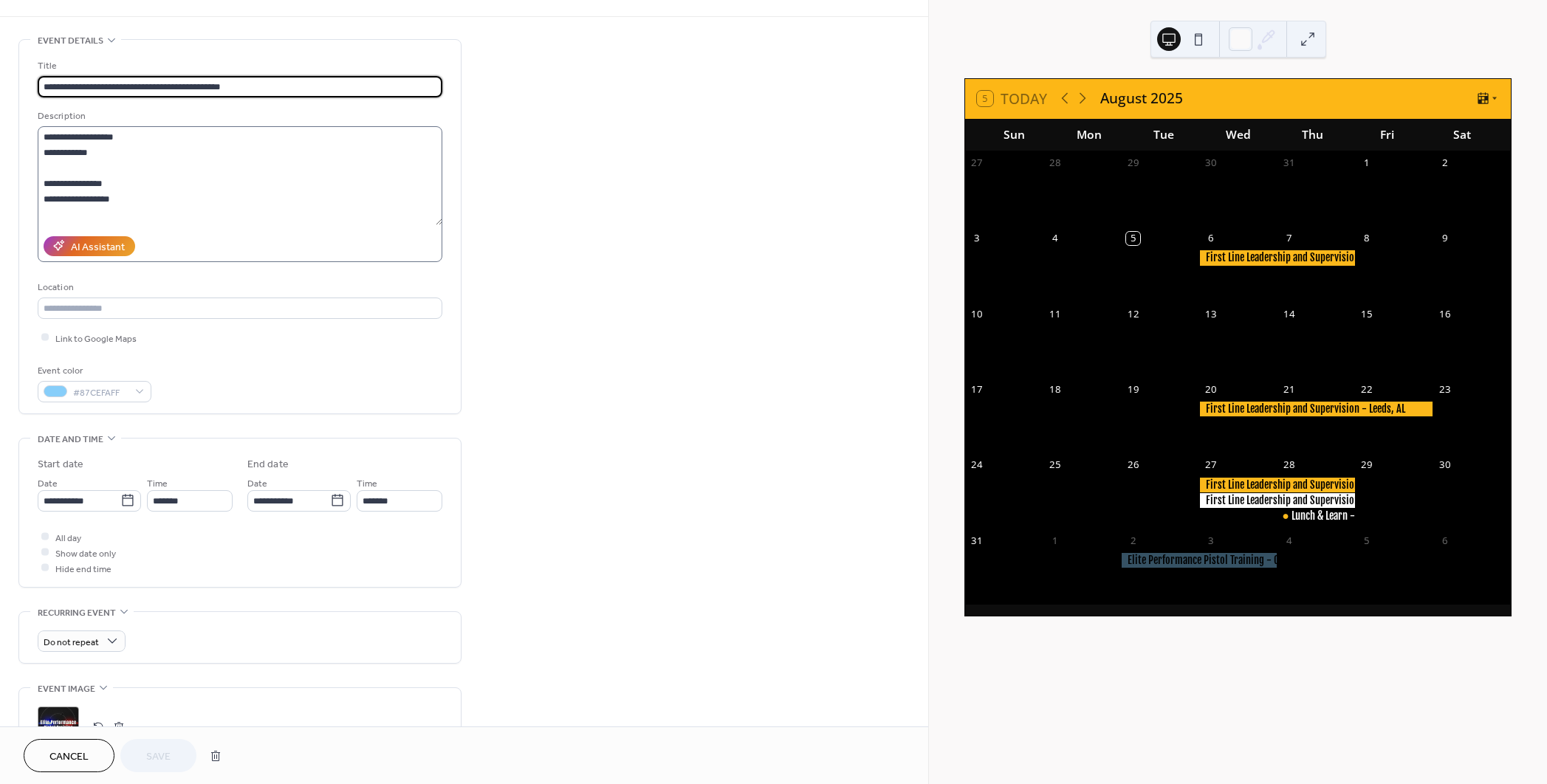 scroll, scrollTop: 0, scrollLeft: 0, axis: both 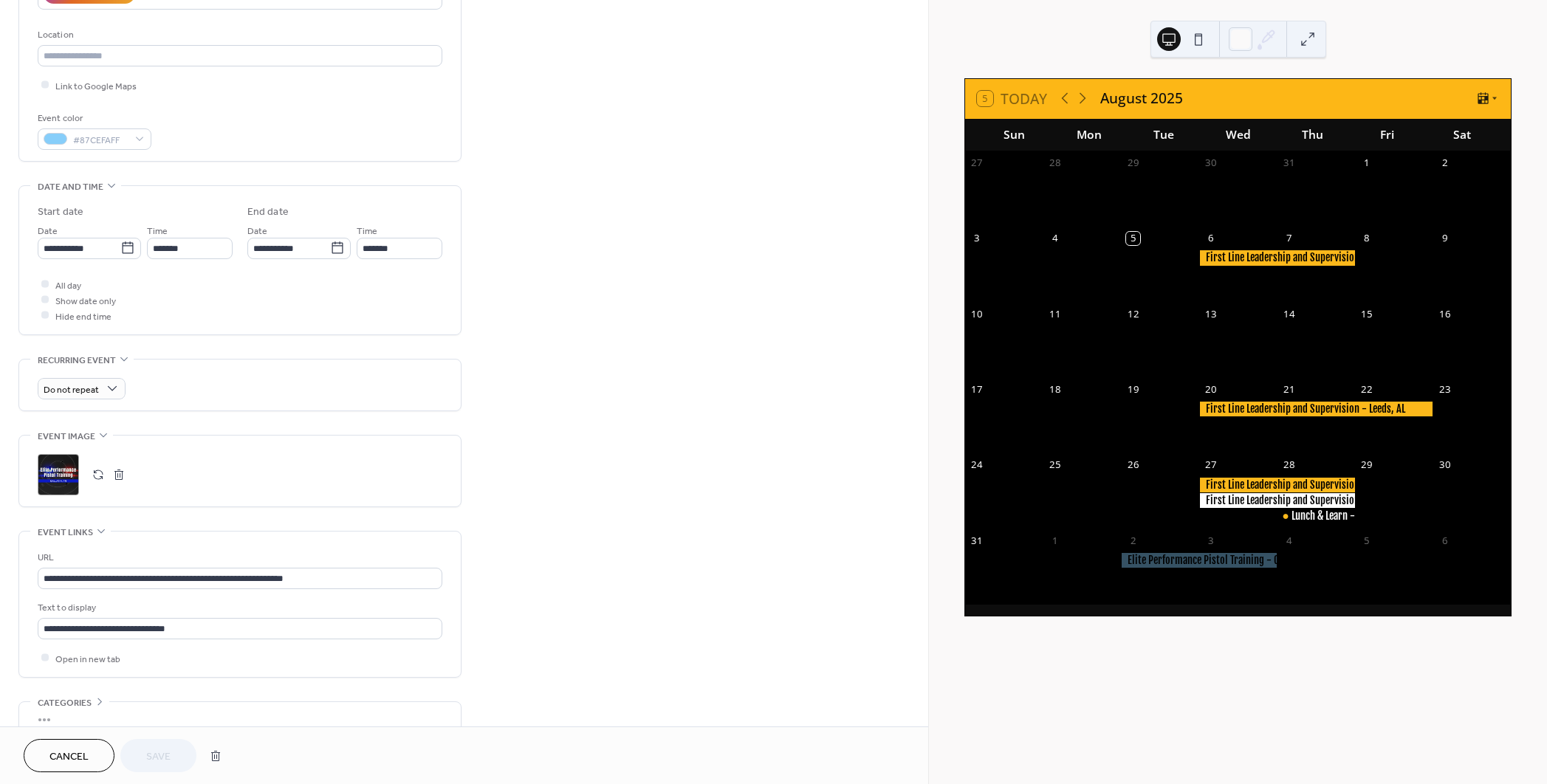 click on "Cancel" at bounding box center (69, 757) 